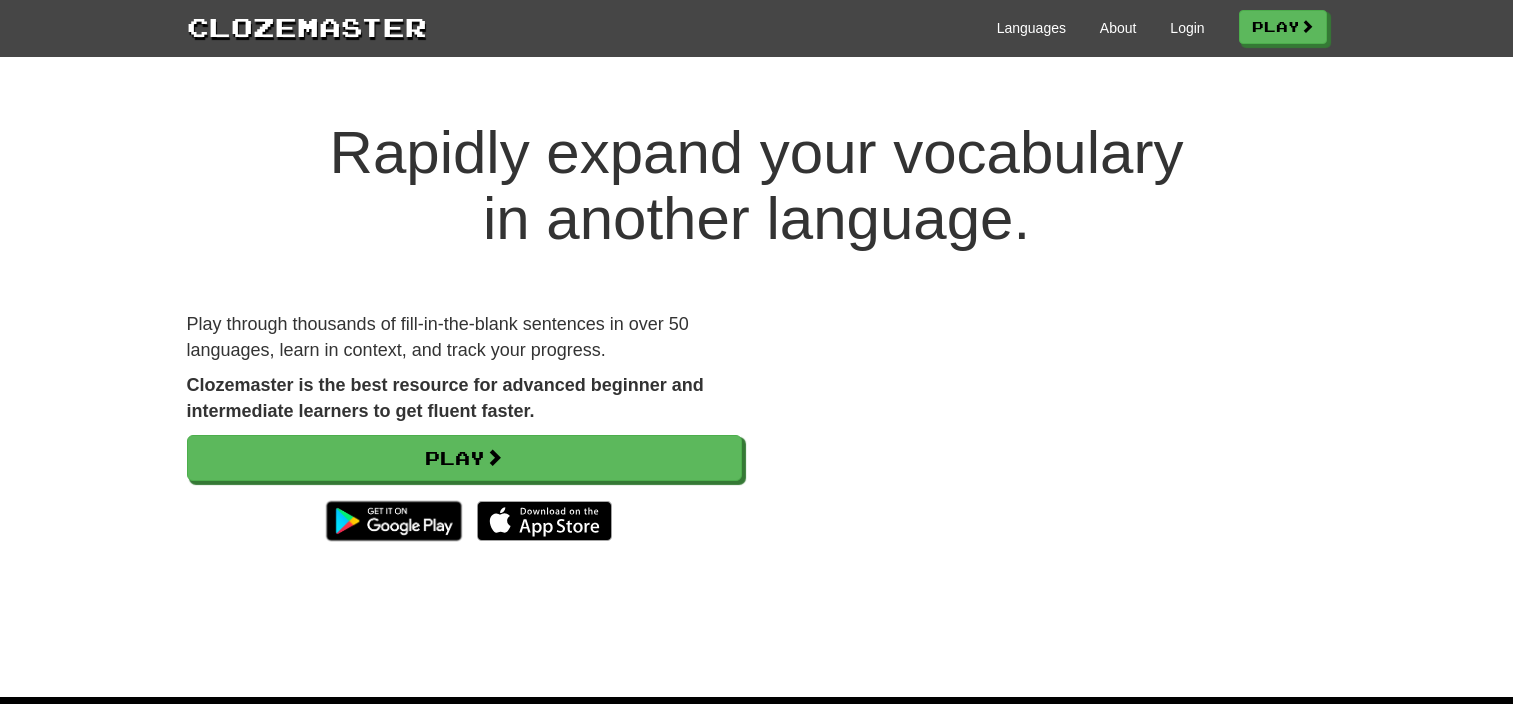 scroll, scrollTop: 0, scrollLeft: 0, axis: both 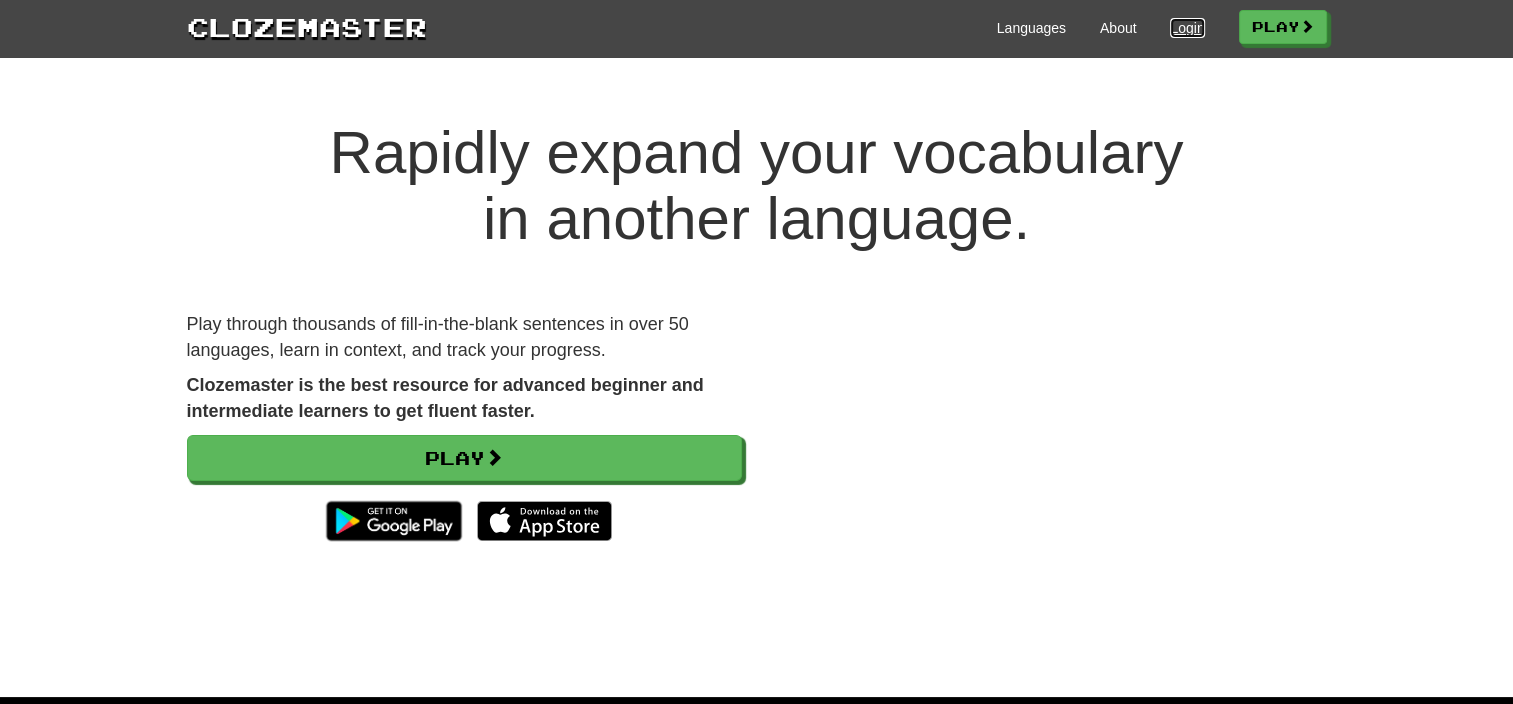 click on "Login" at bounding box center (1187, 28) 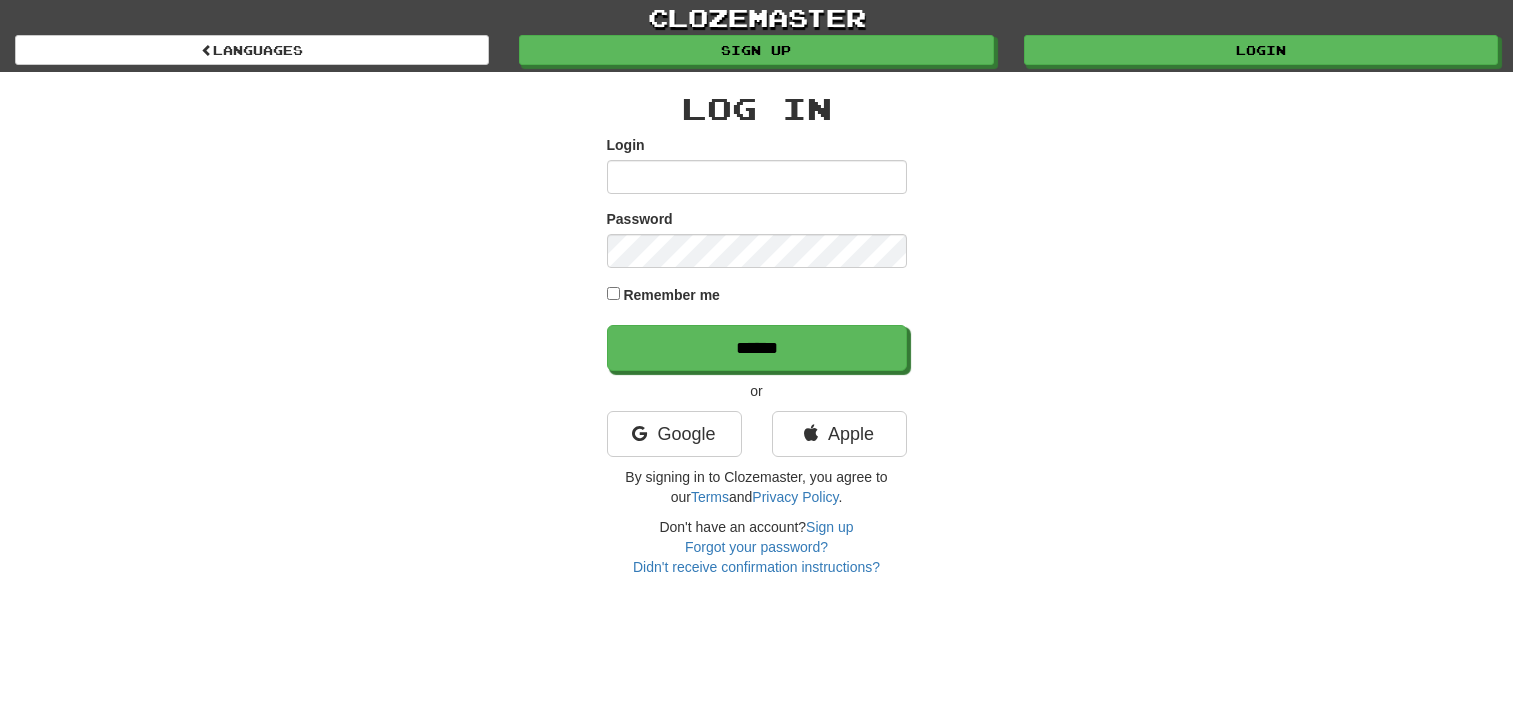 scroll, scrollTop: 0, scrollLeft: 0, axis: both 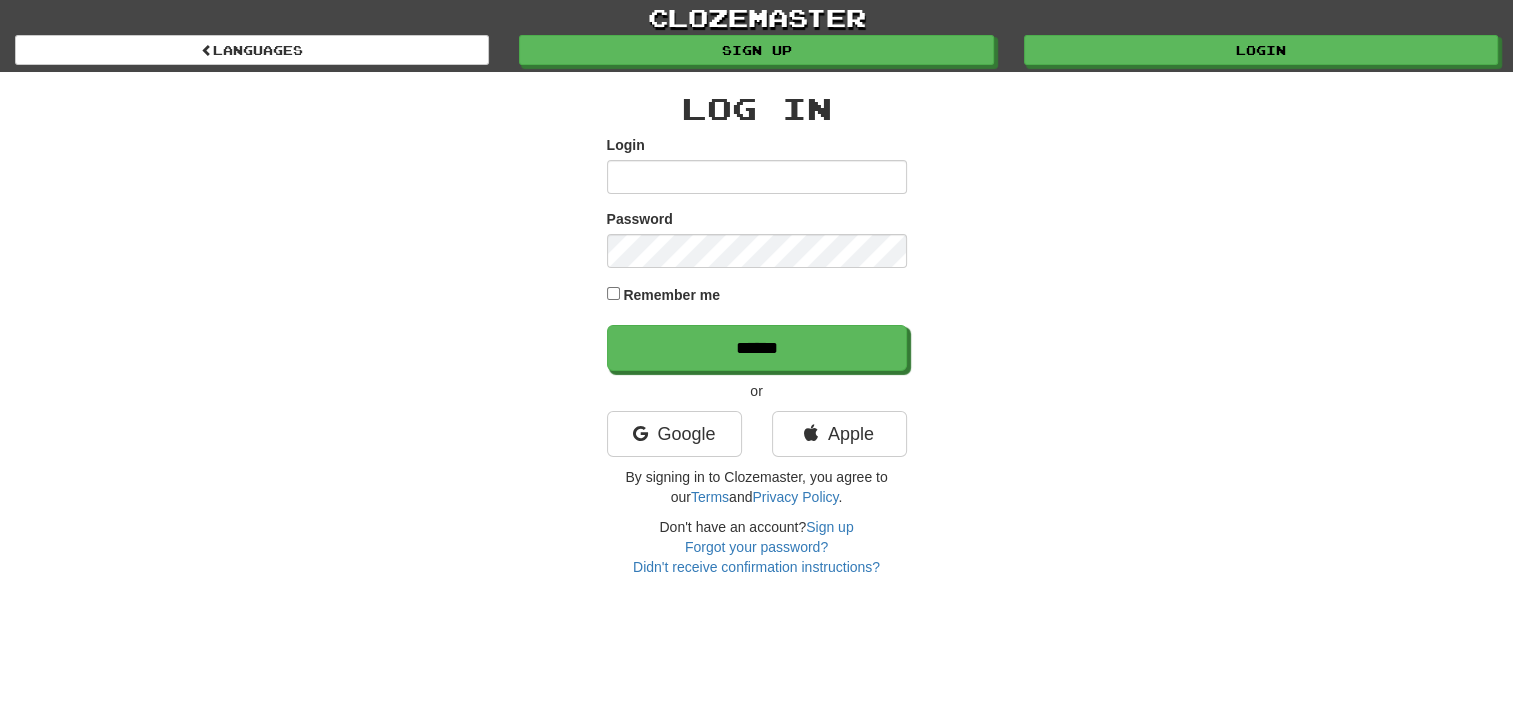 type on "**********" 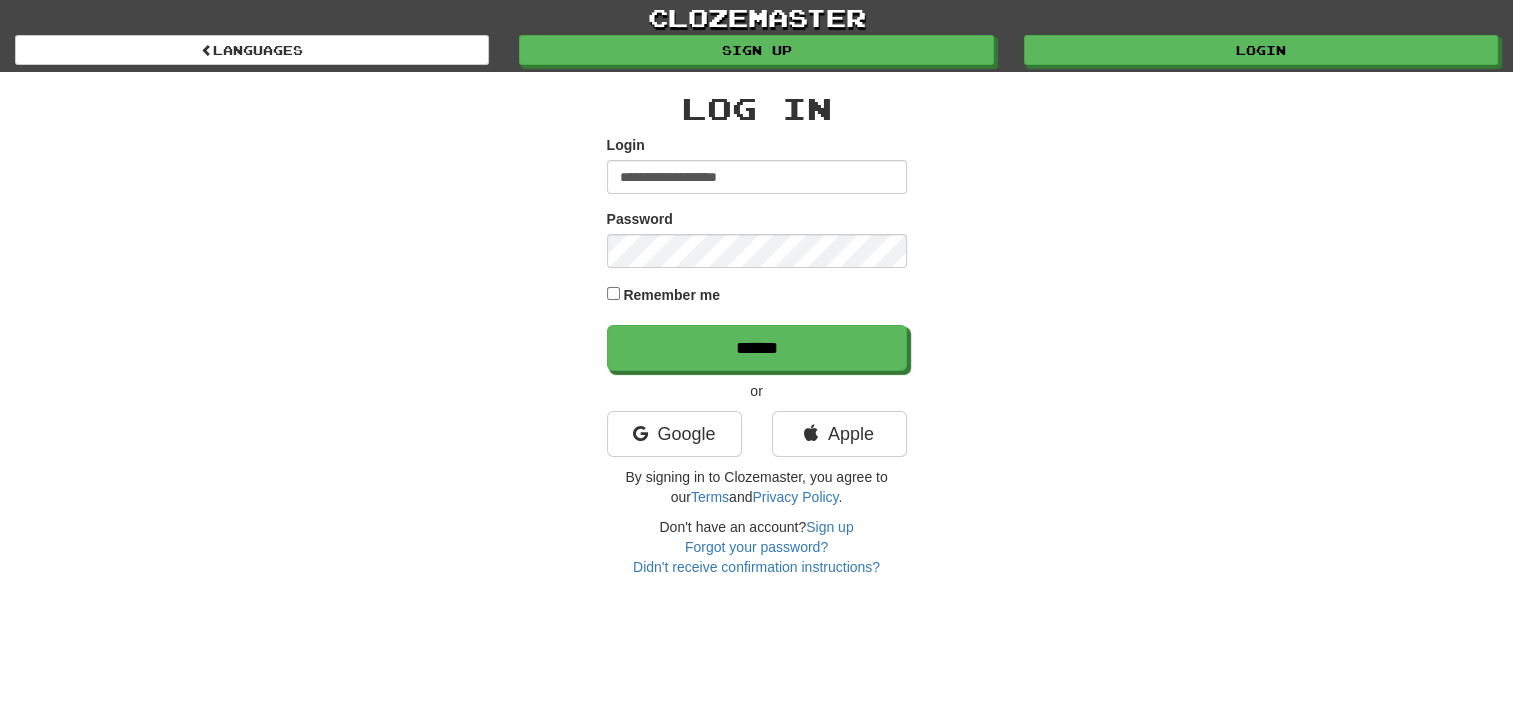click on "**********" at bounding box center [757, 334] 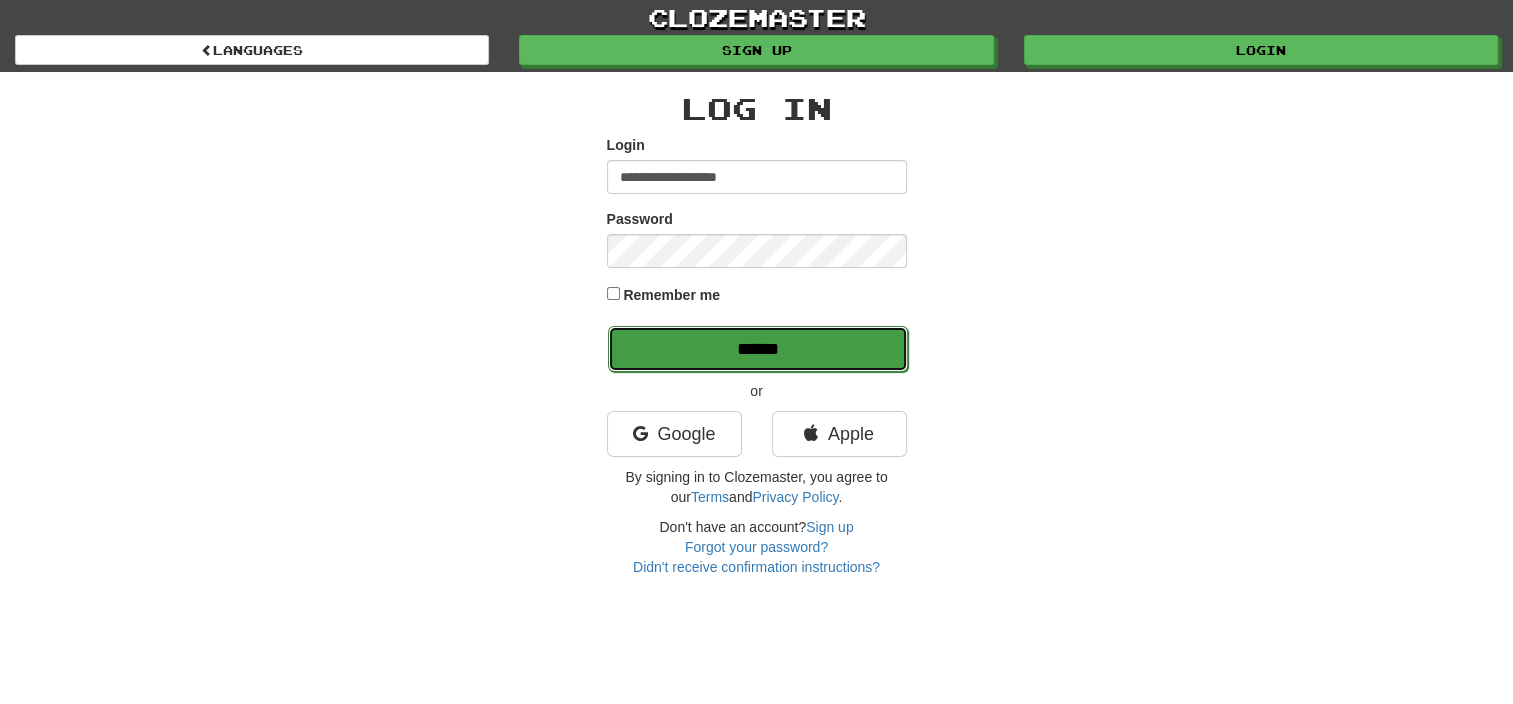 click on "******" at bounding box center (758, 349) 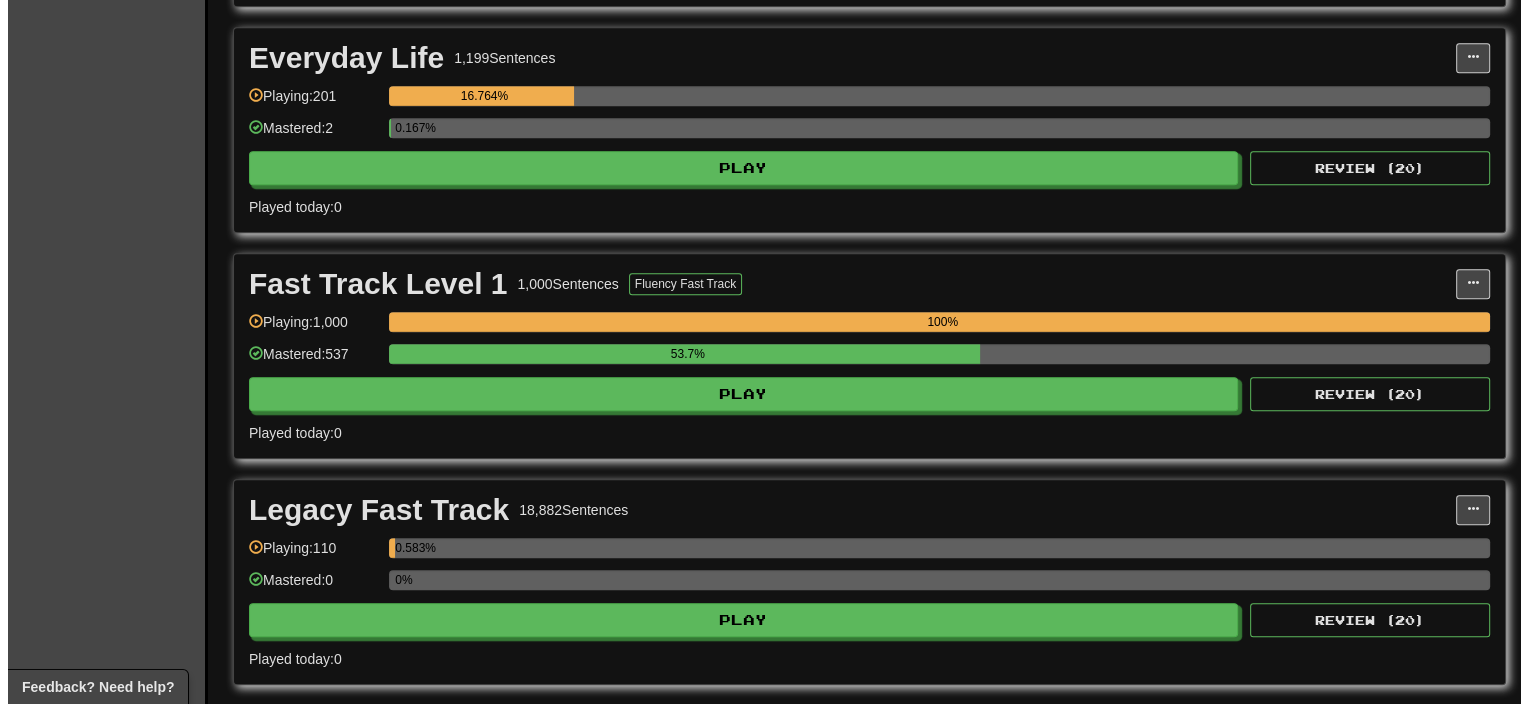 scroll, scrollTop: 1200, scrollLeft: 0, axis: vertical 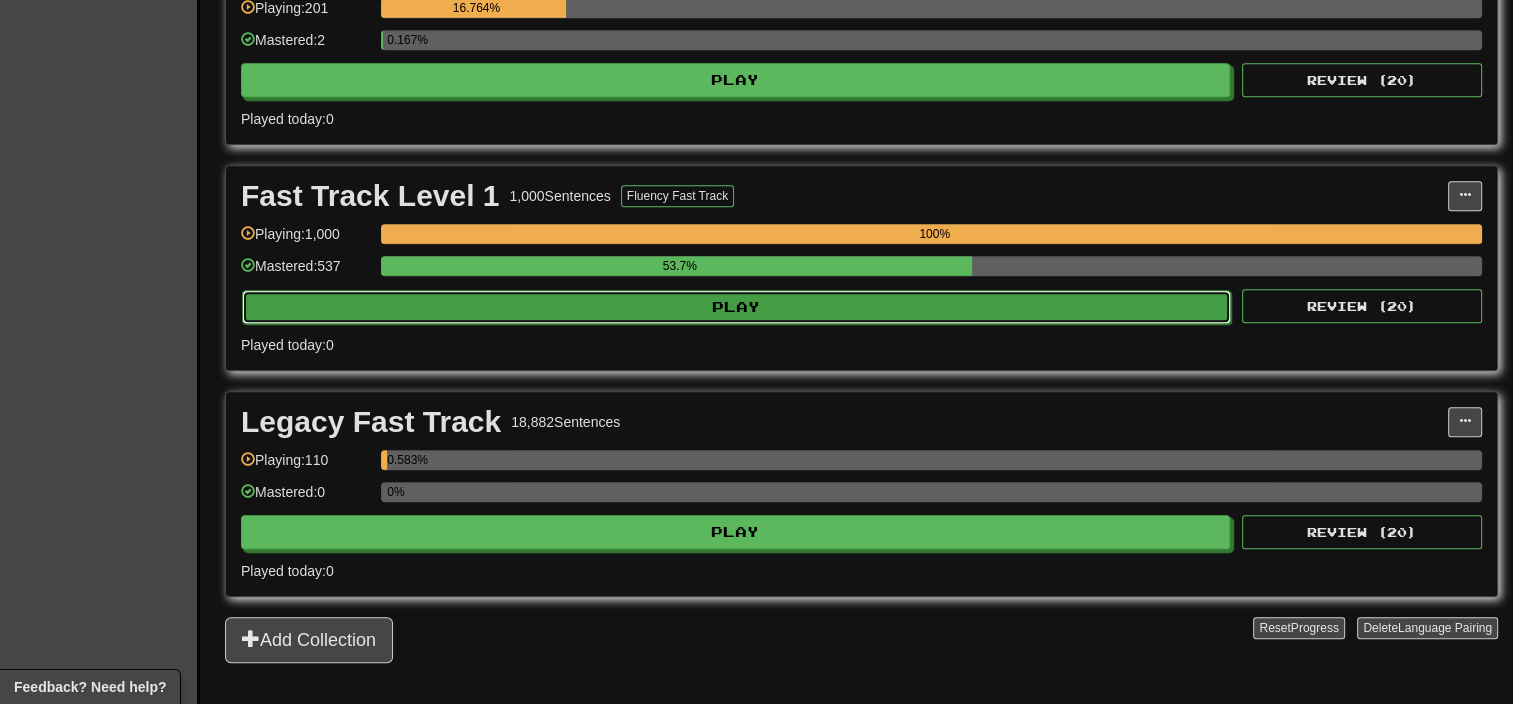 click on "Play" at bounding box center [736, 307] 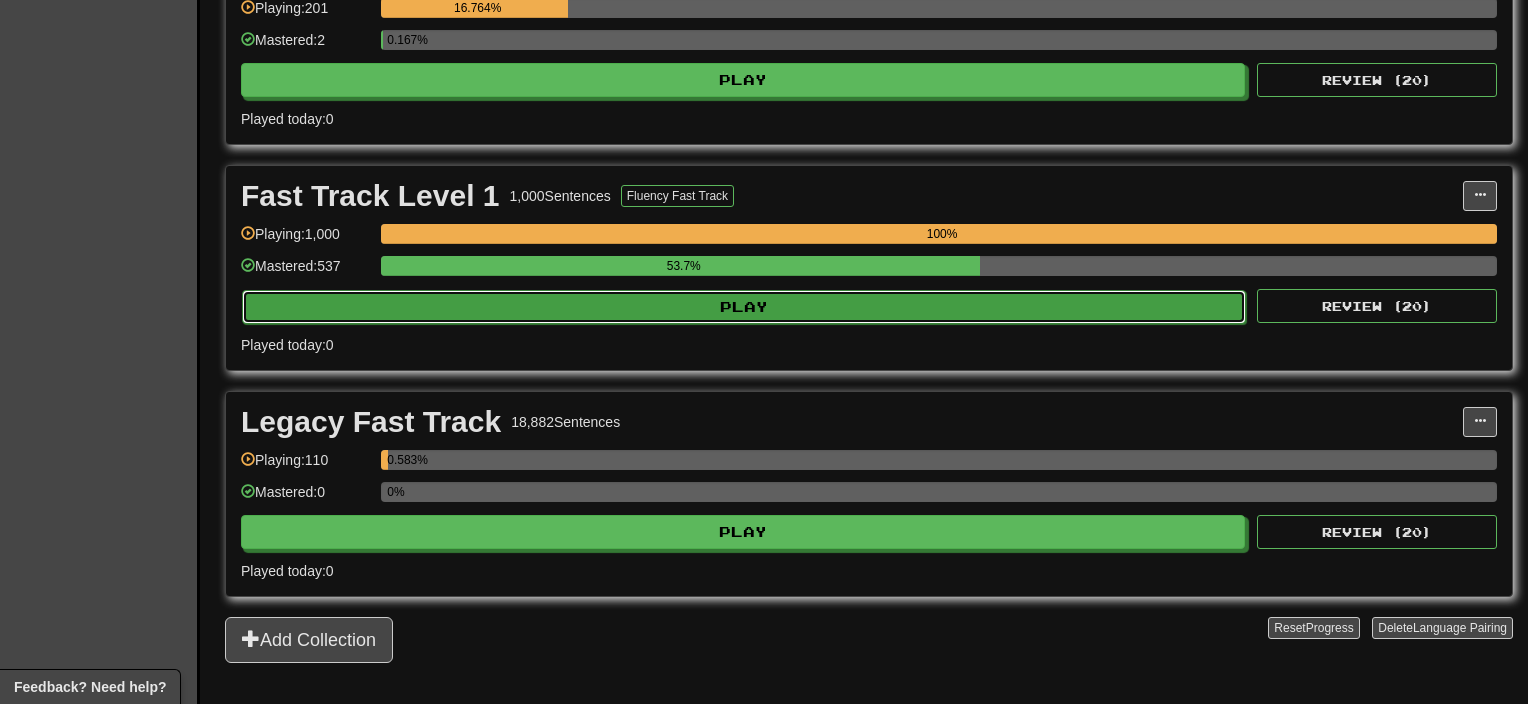 select on "**" 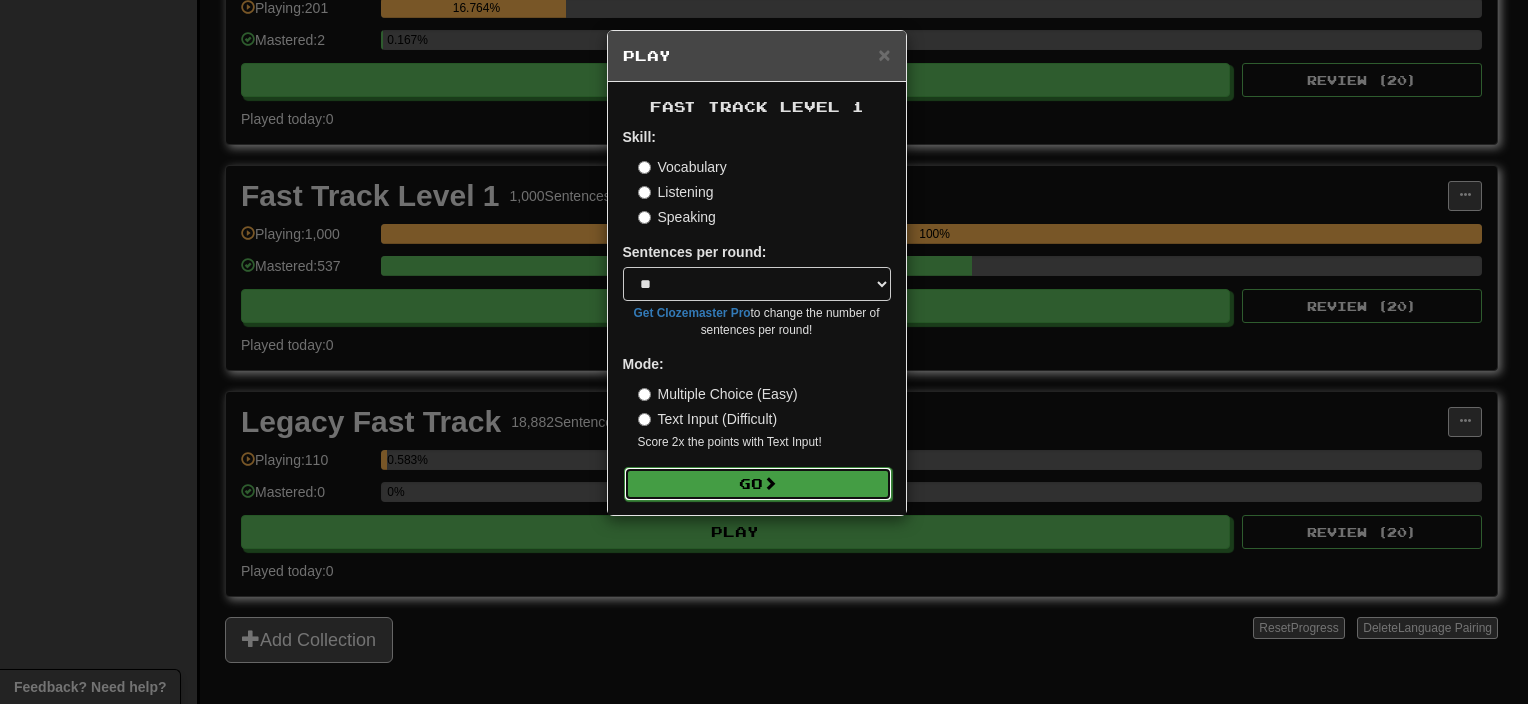 click on "Go" at bounding box center (758, 484) 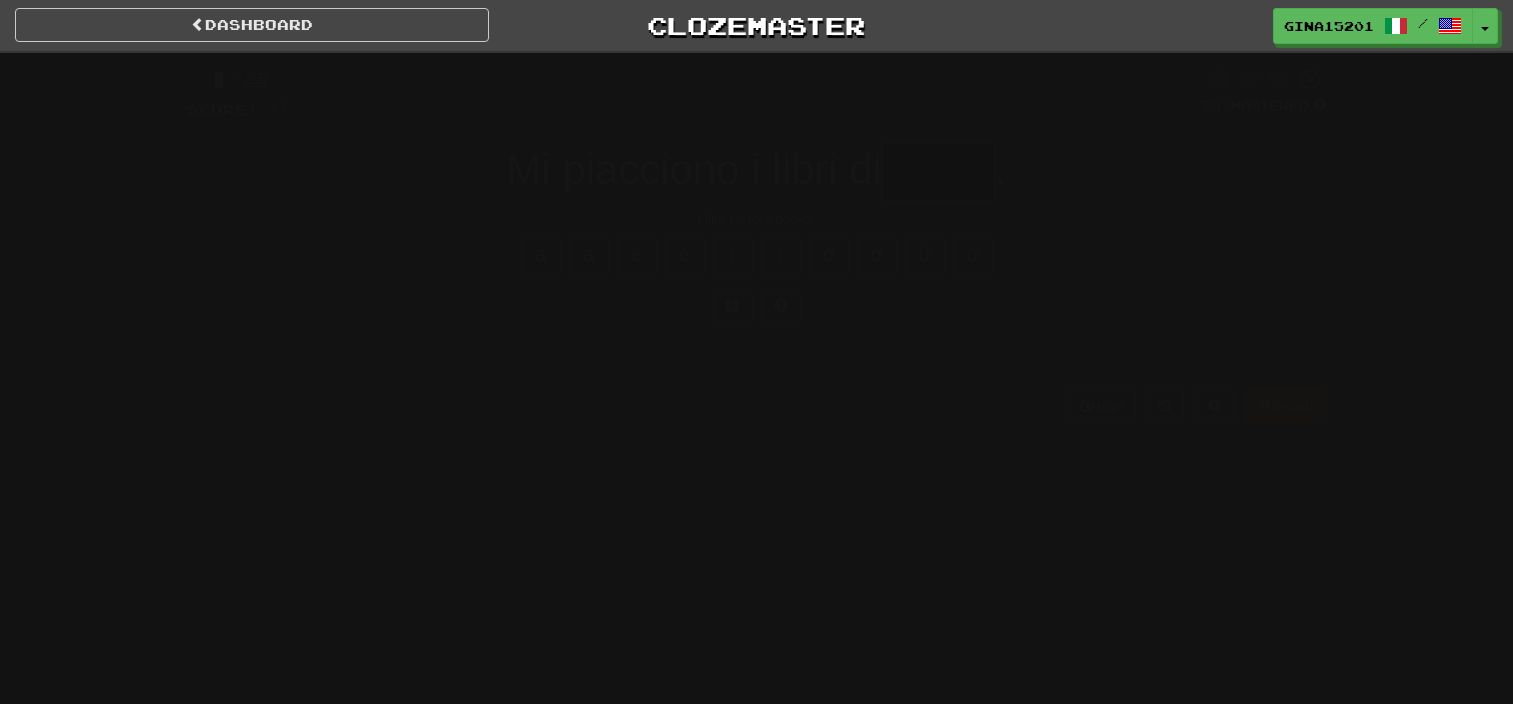 scroll, scrollTop: 0, scrollLeft: 0, axis: both 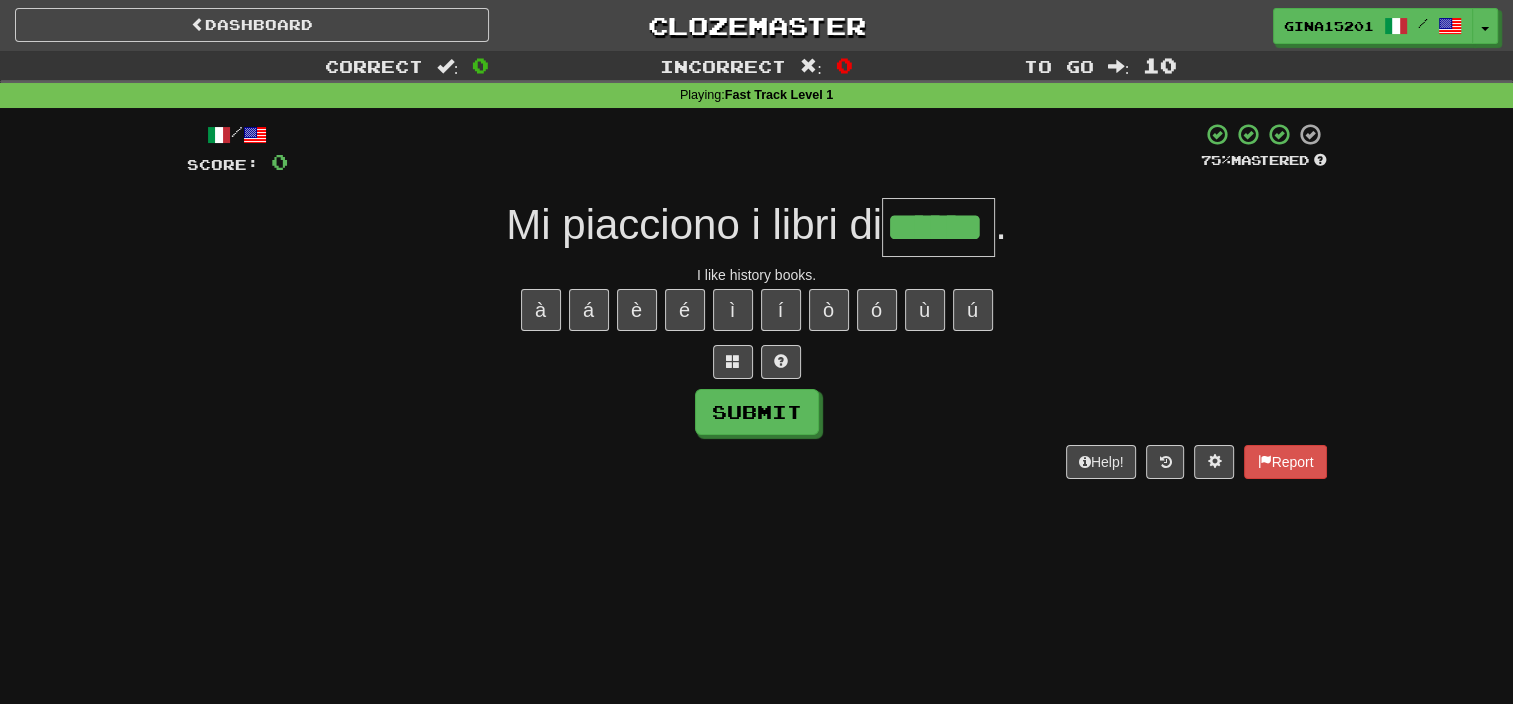 type on "******" 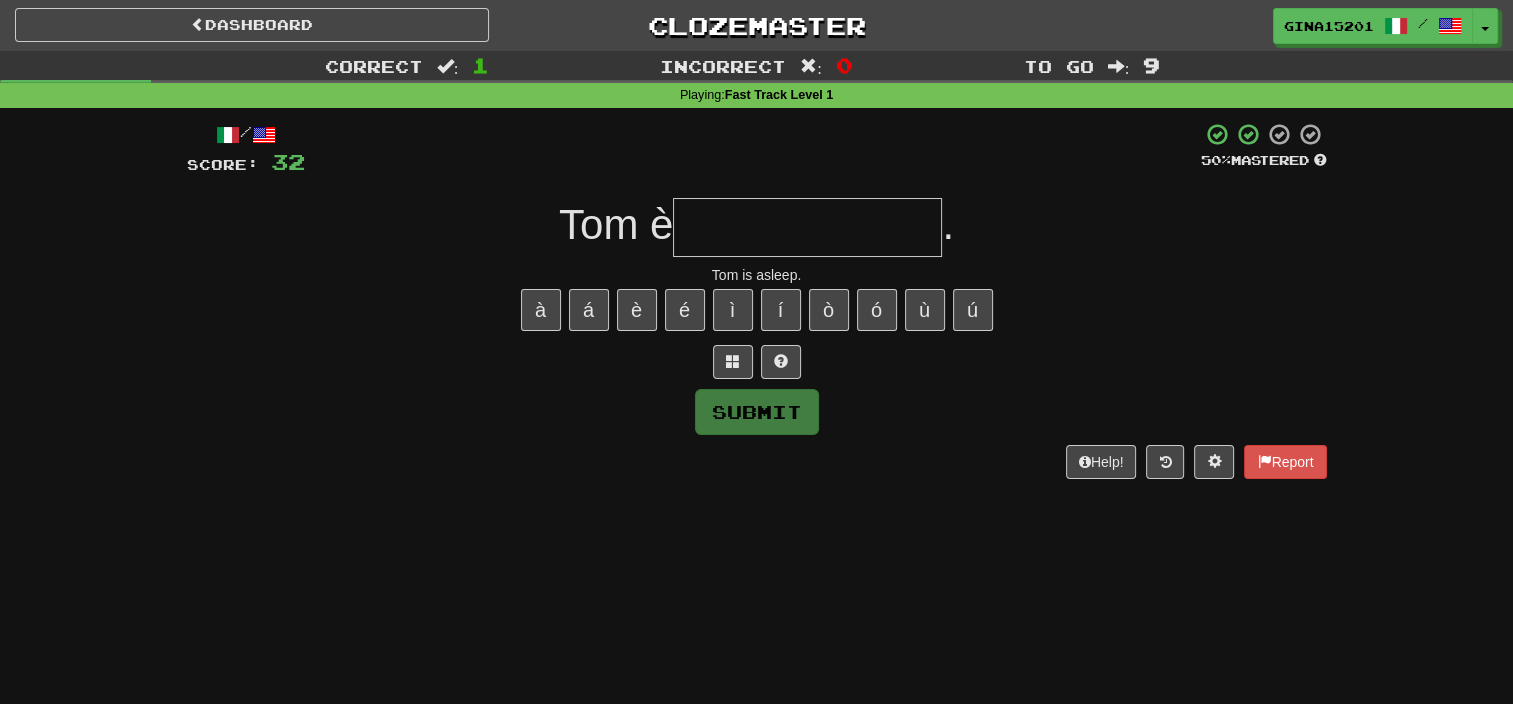 type on "*" 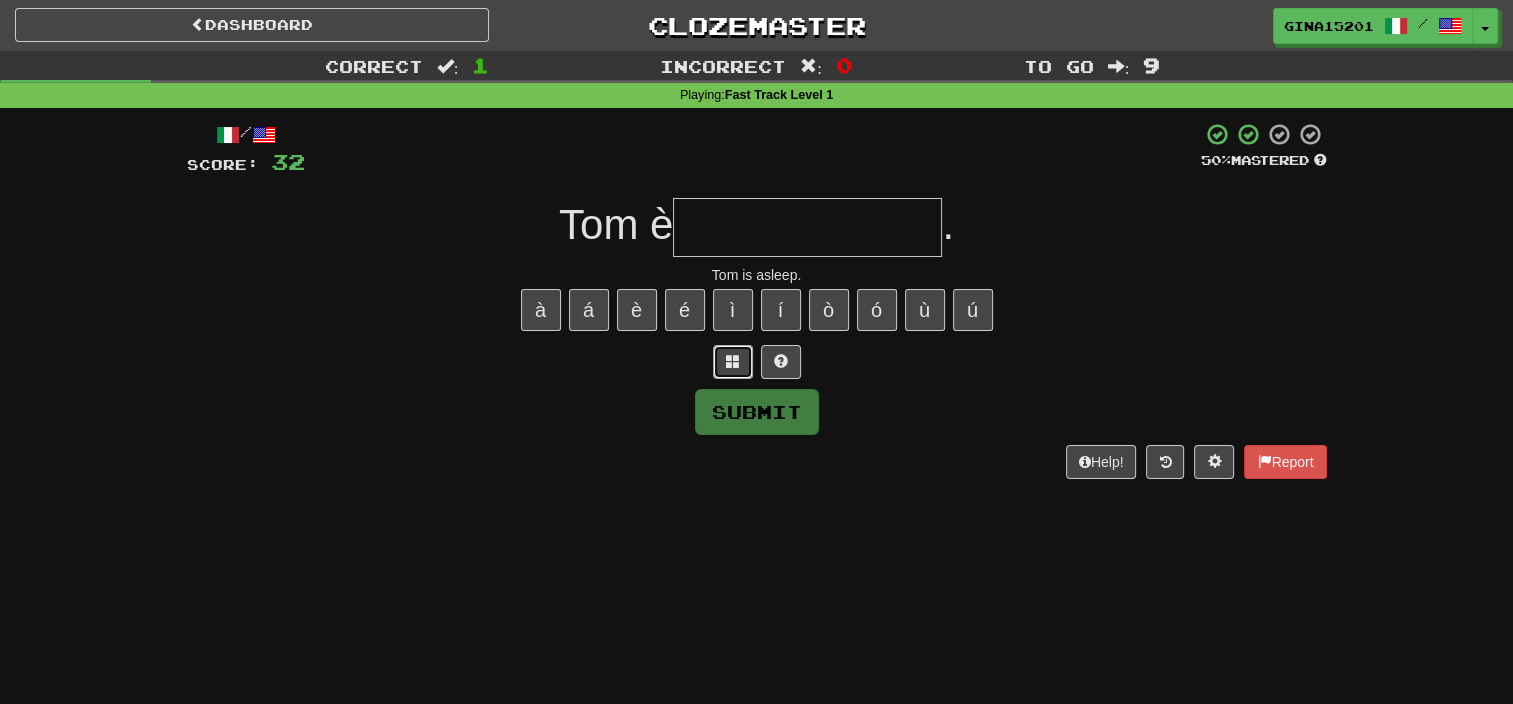 click at bounding box center (733, 362) 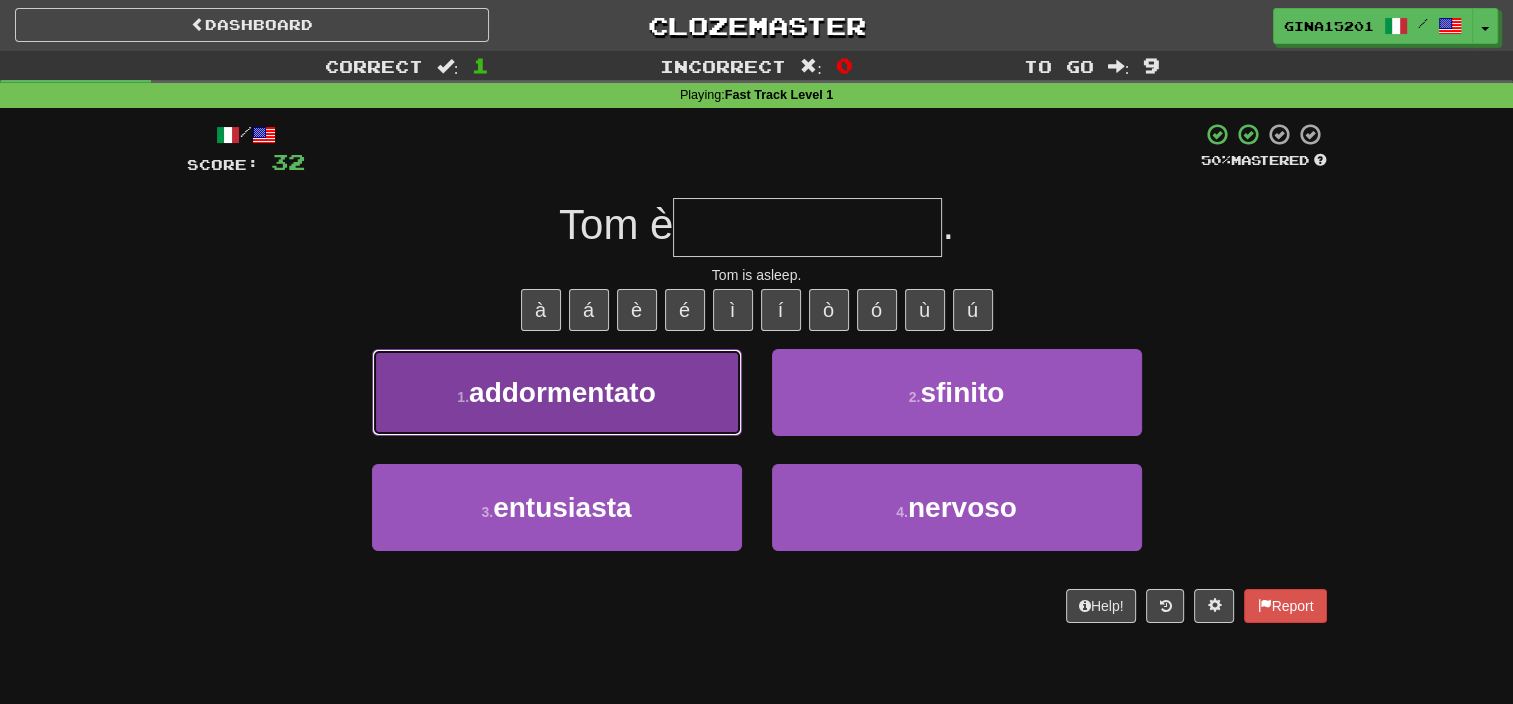 click on "addormentato" at bounding box center (562, 392) 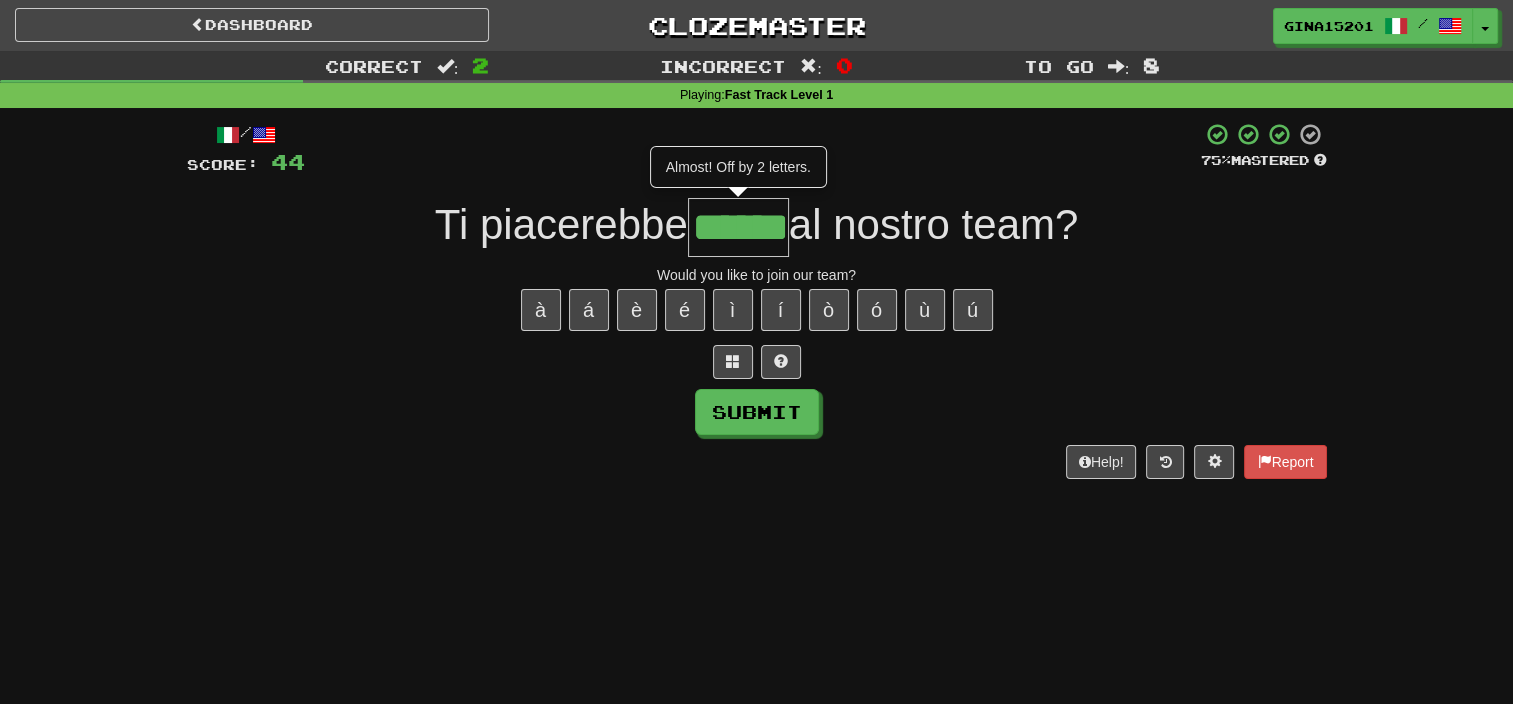 type on "******" 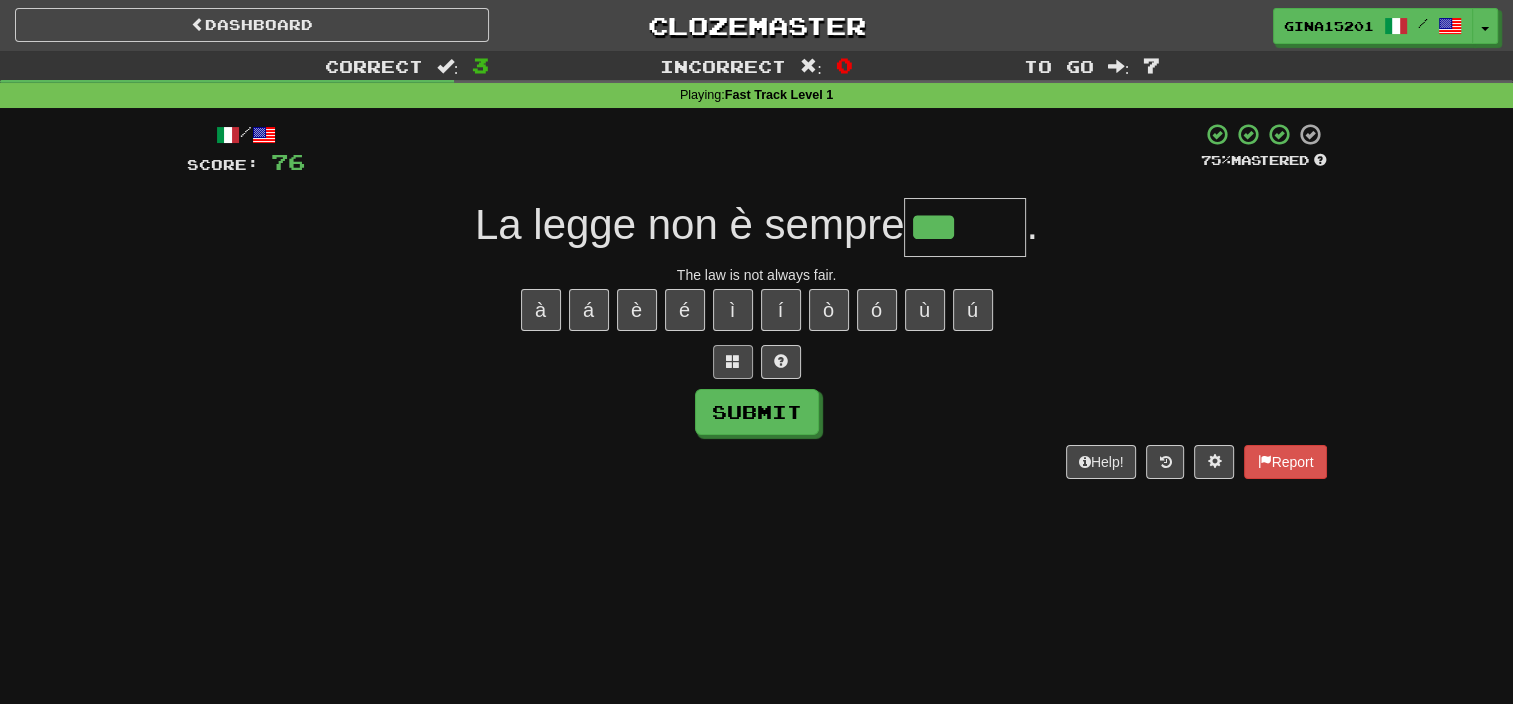 drag, startPoint x: 711, startPoint y: 360, endPoint x: 722, endPoint y: 362, distance: 11.18034 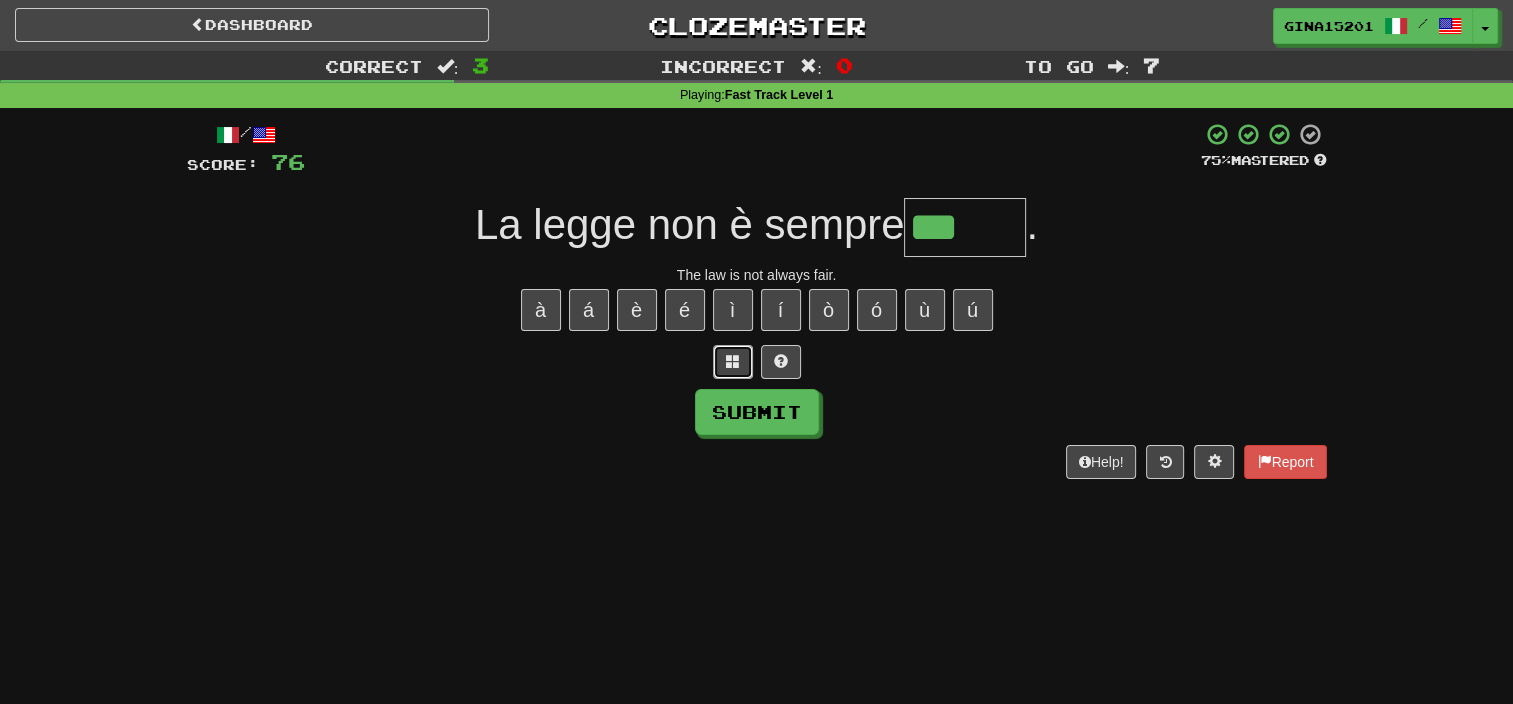 click at bounding box center (733, 362) 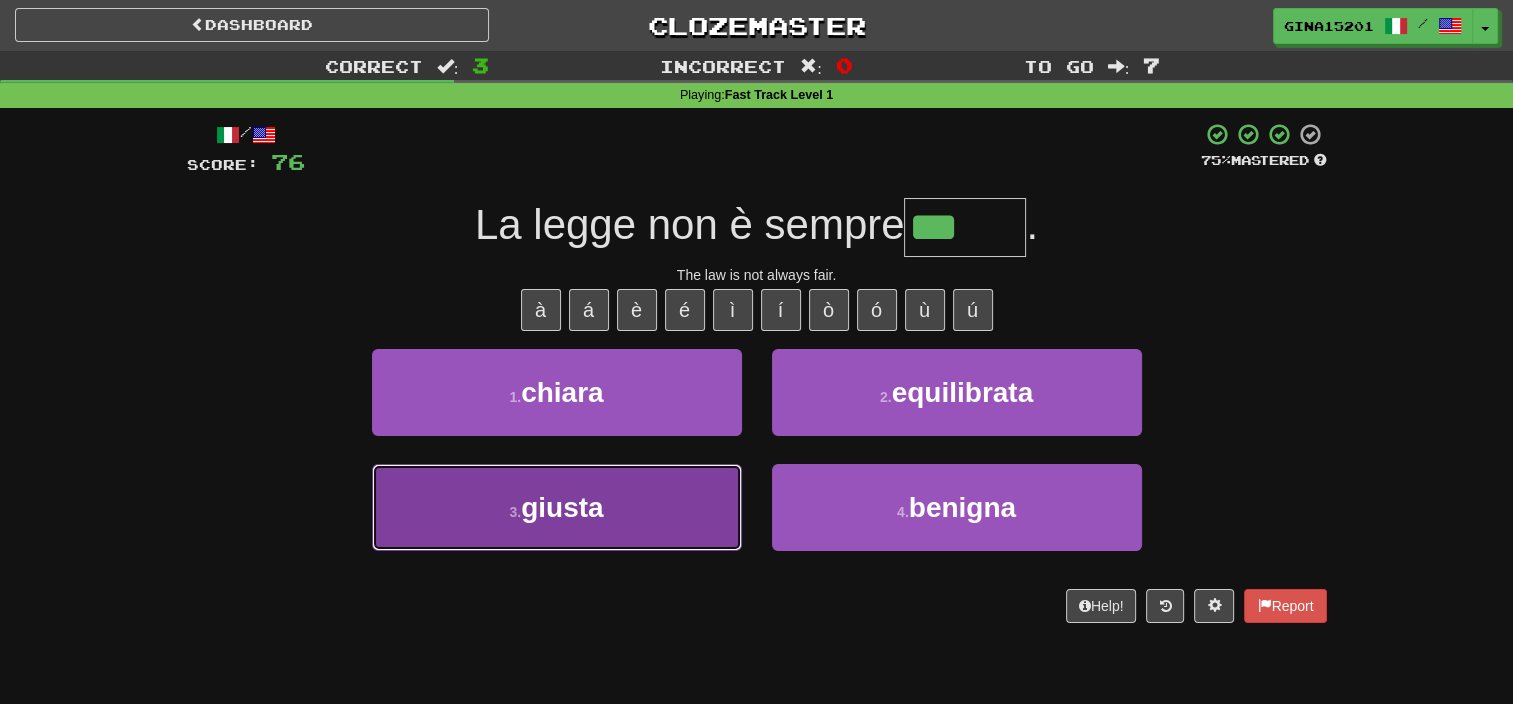 click on "3 .  giusta" at bounding box center [557, 507] 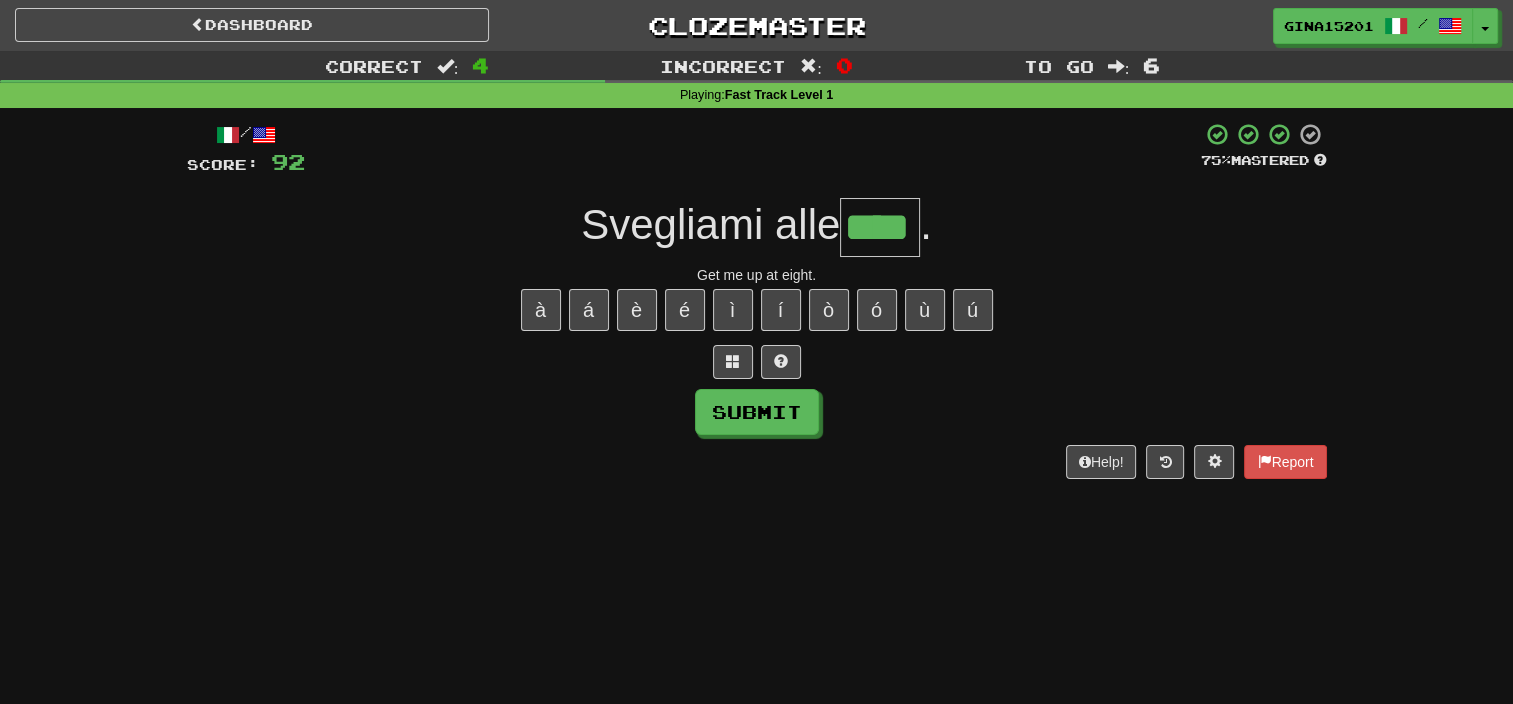 type on "****" 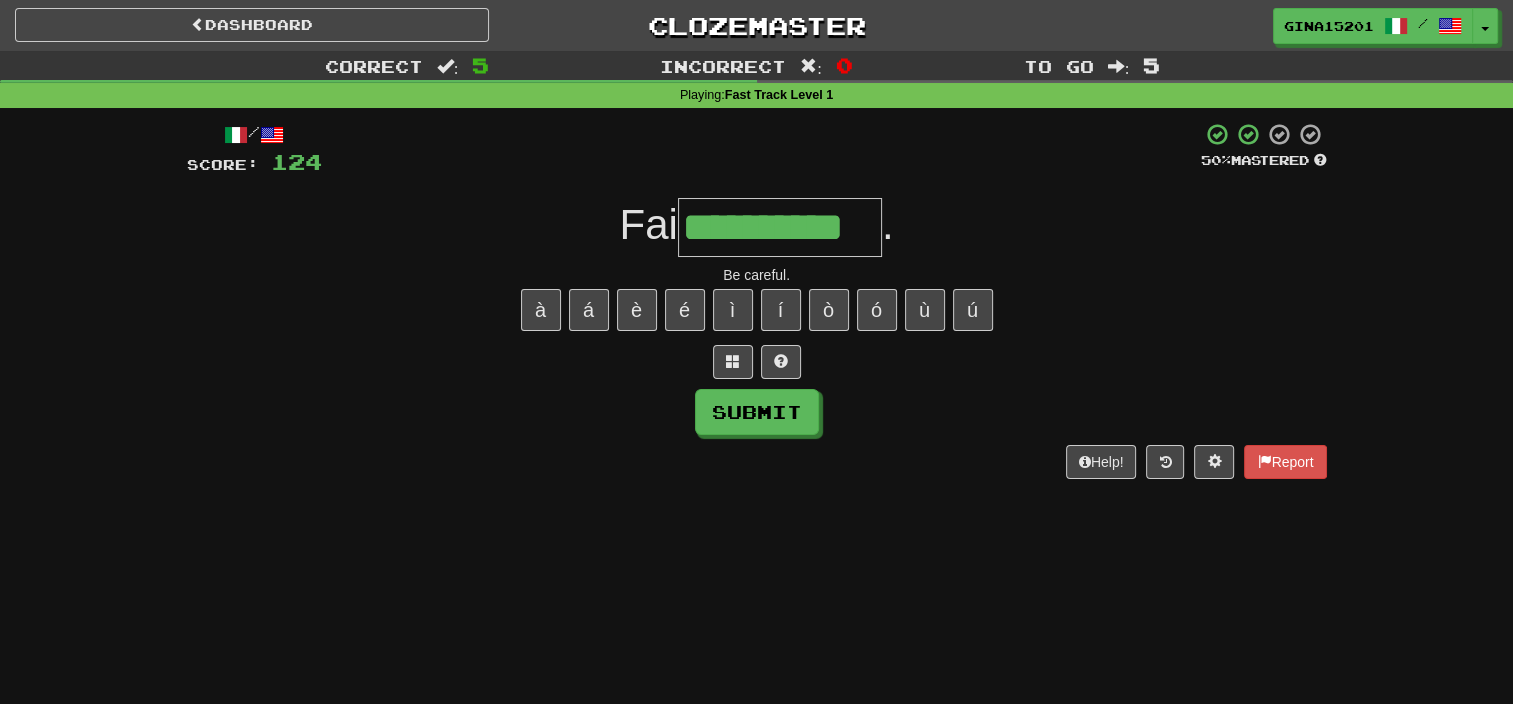 type on "**********" 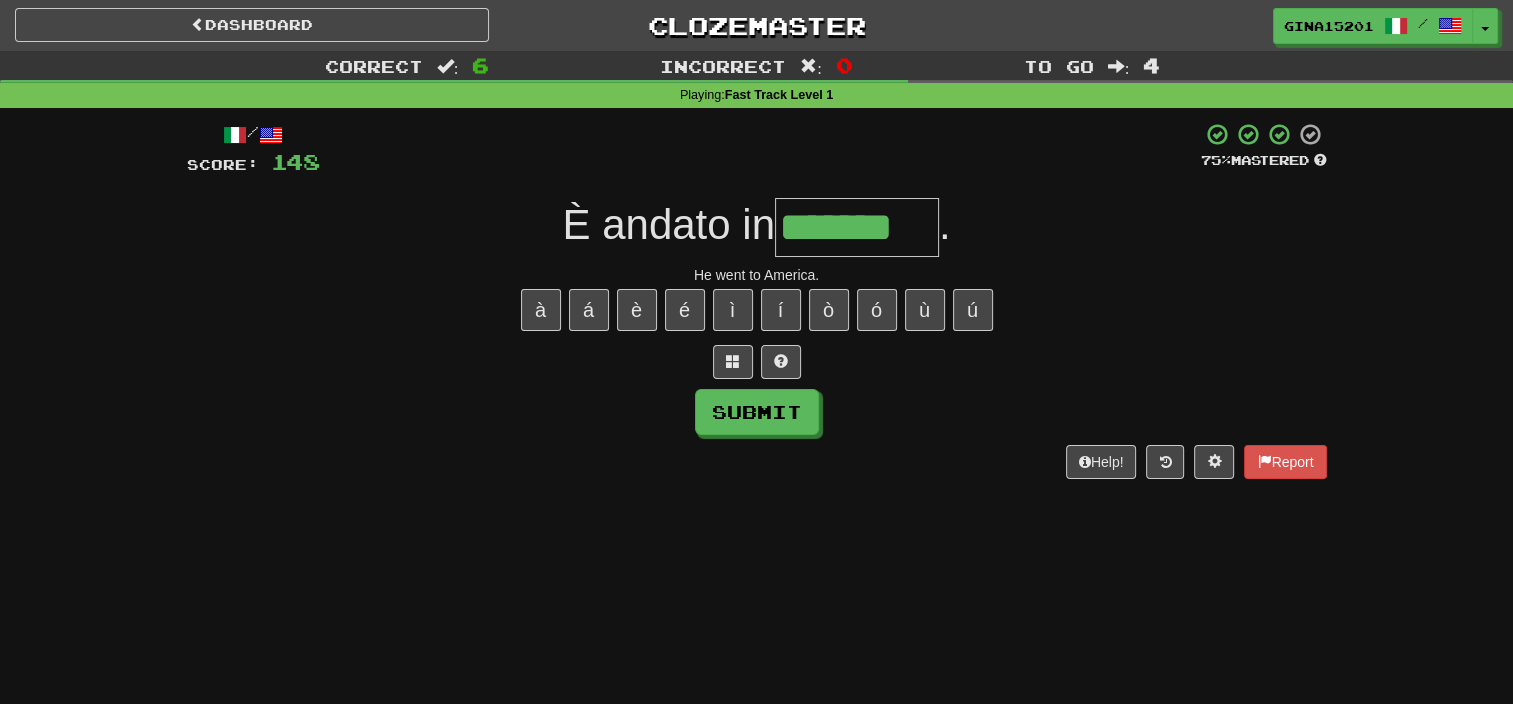 type on "*******" 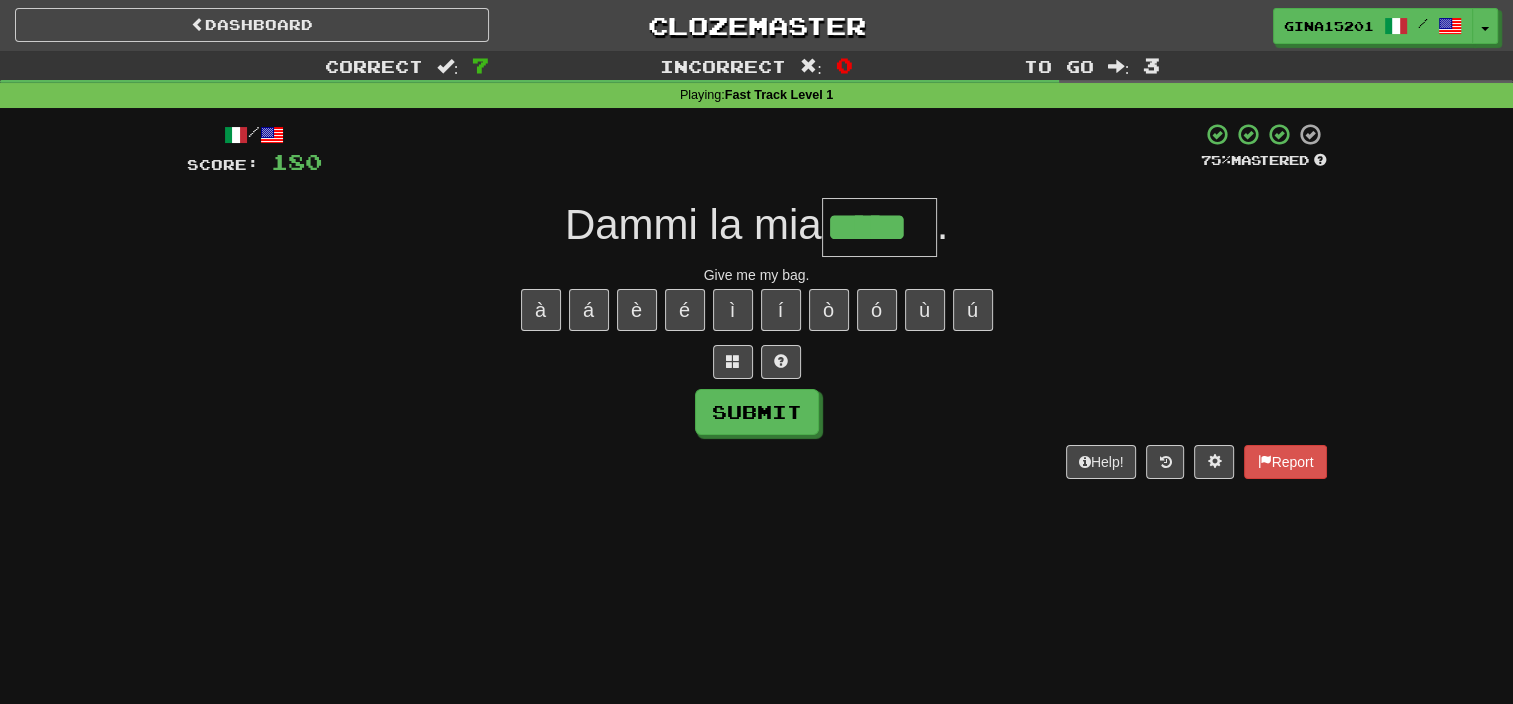 type on "*****" 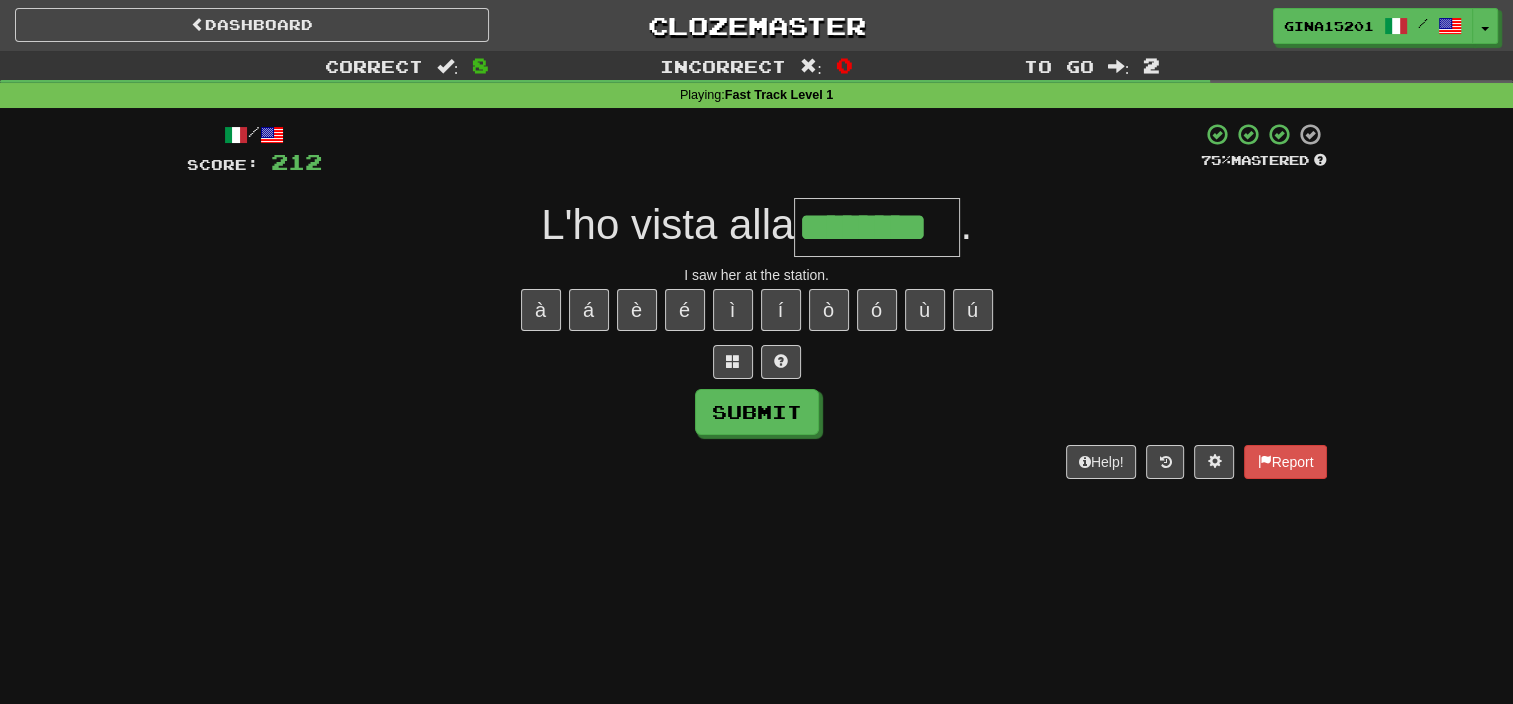 type on "********" 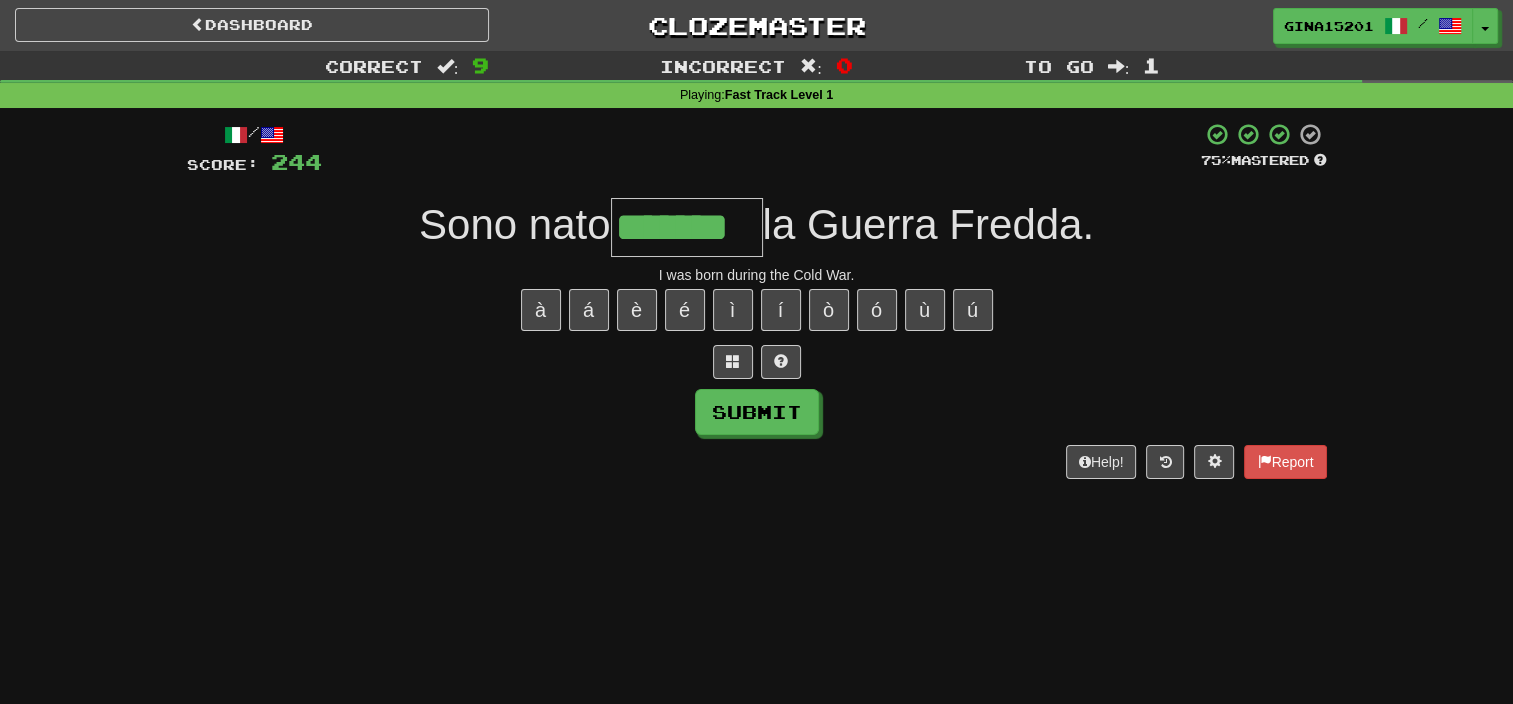type on "*******" 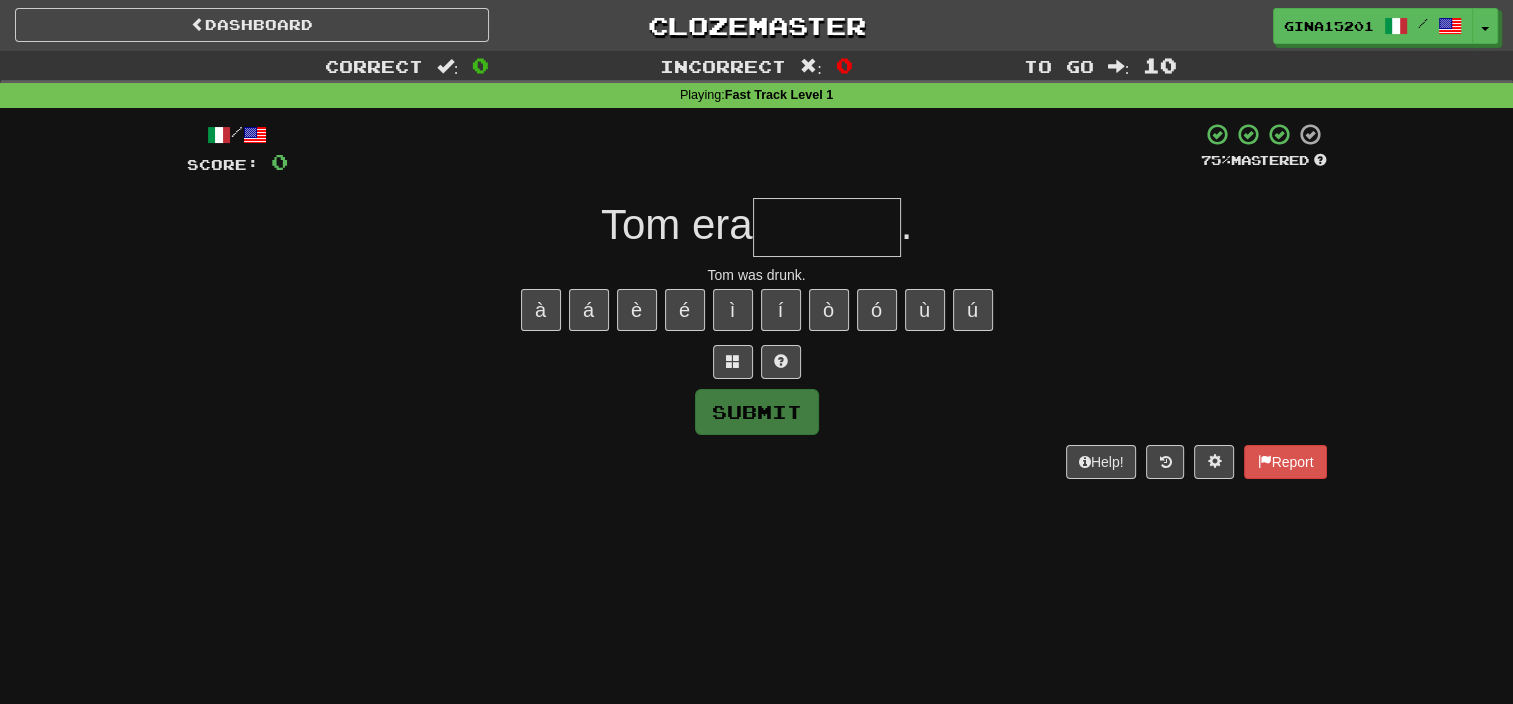 type on "*" 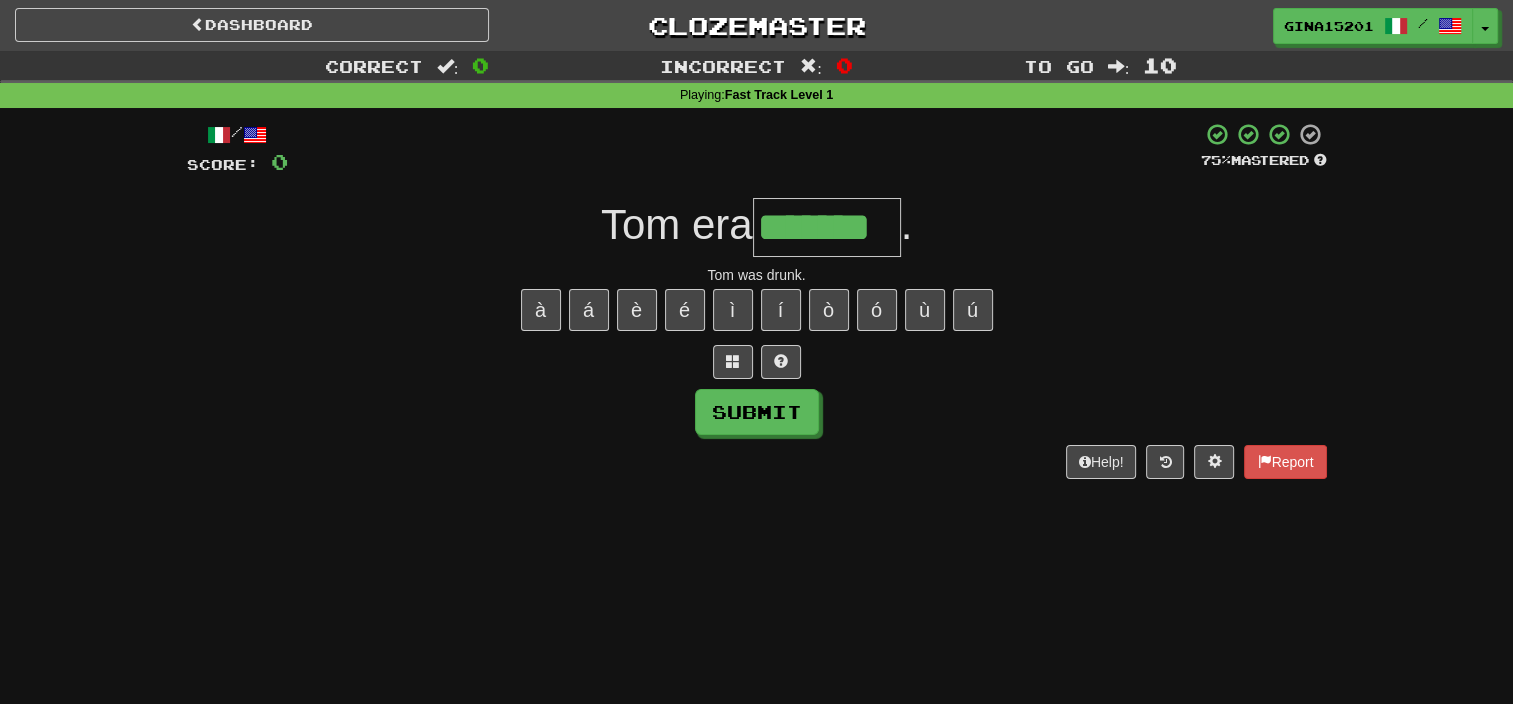type on "*******" 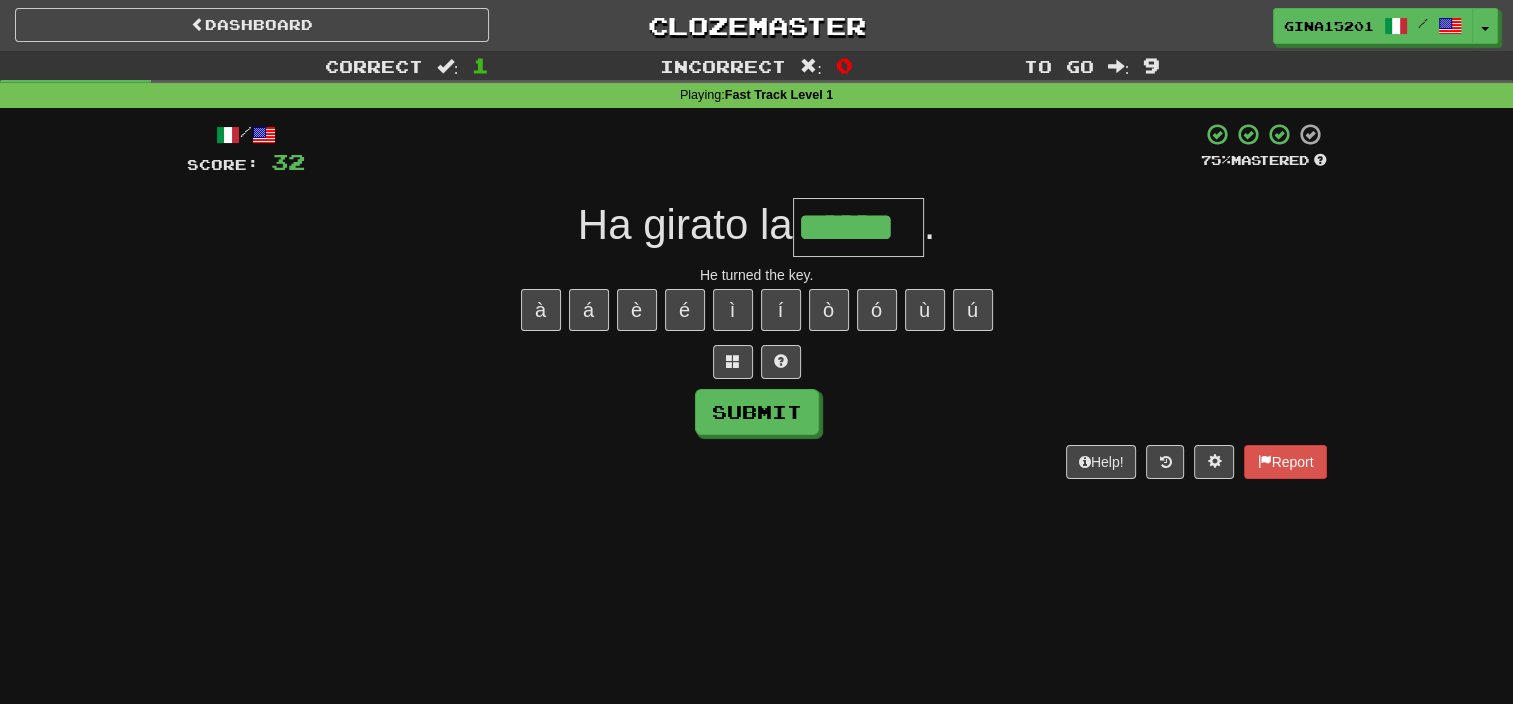 type on "******" 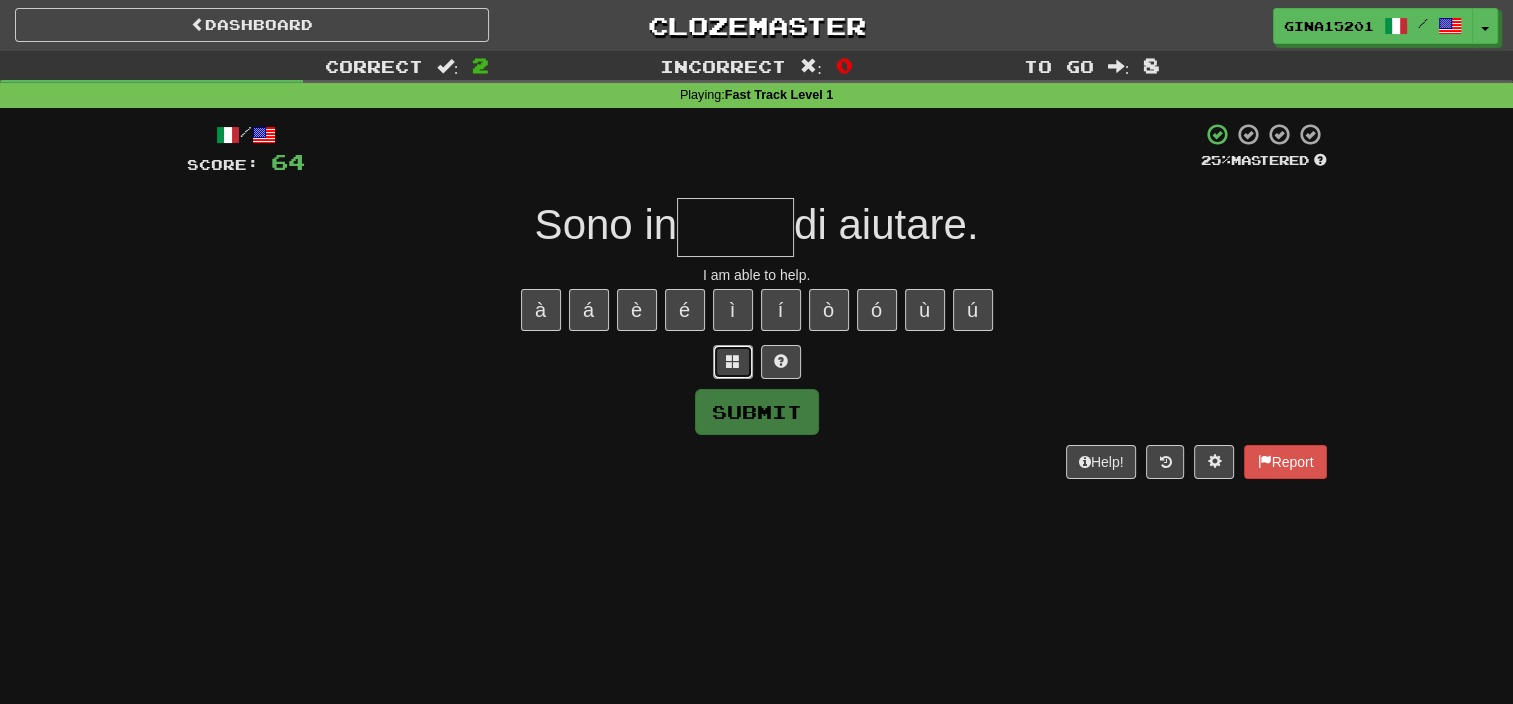 click at bounding box center (733, 361) 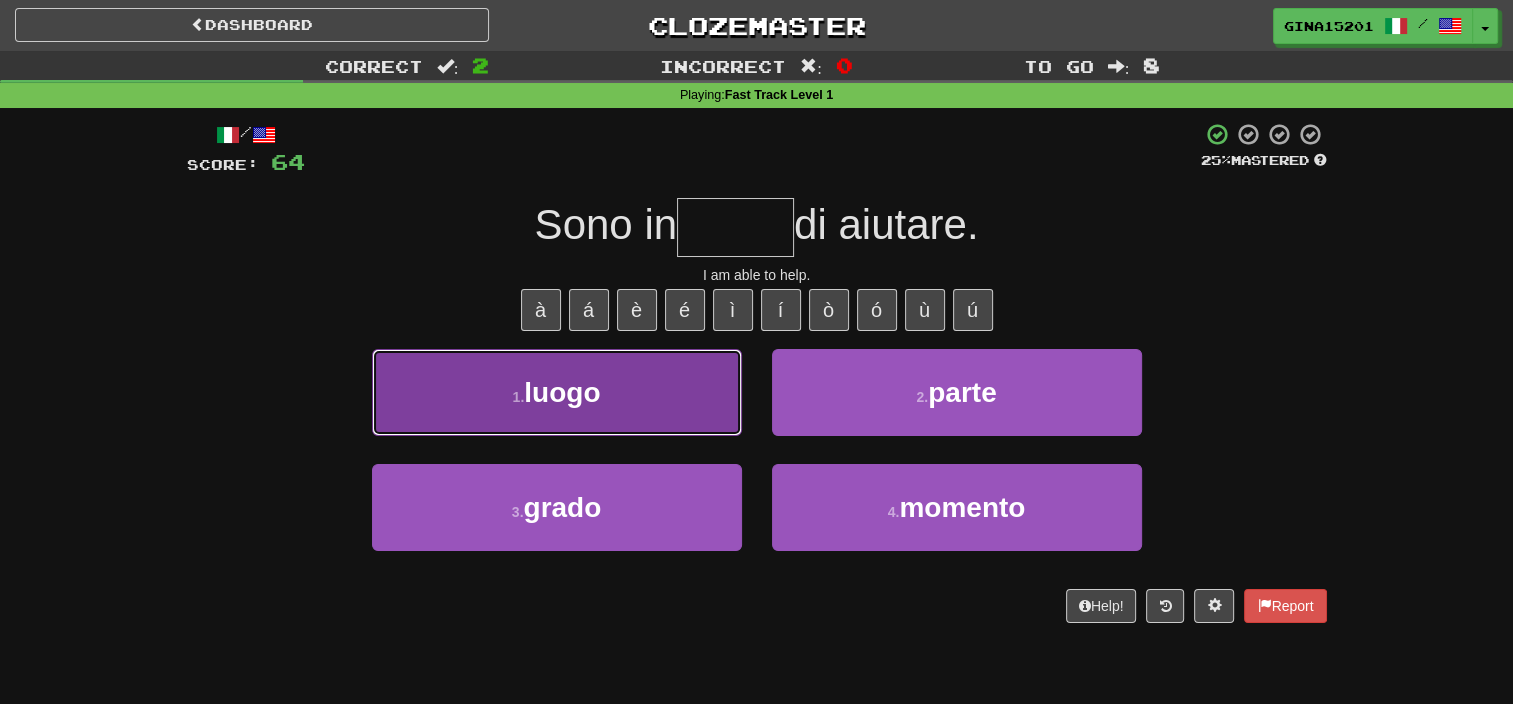 click on "1 .  luogo" at bounding box center [557, 392] 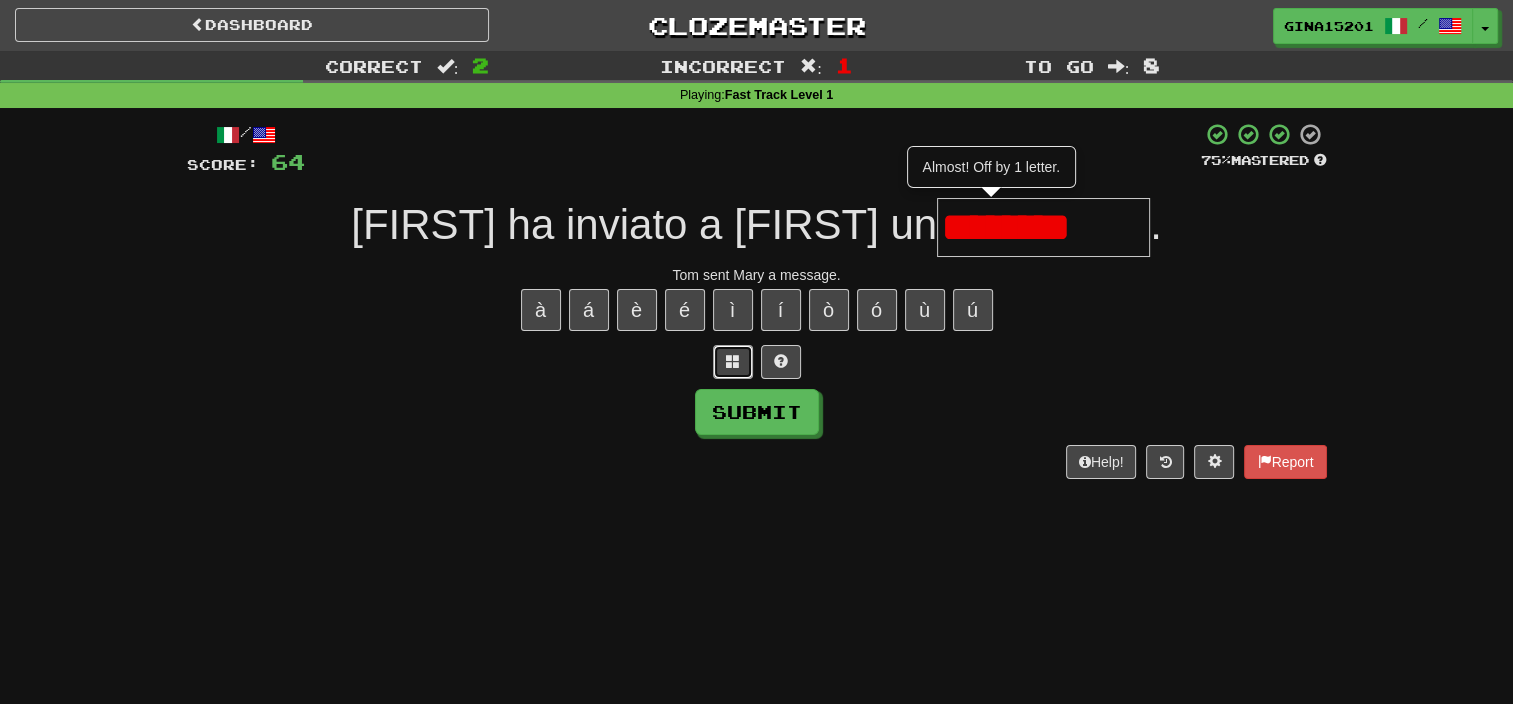 click at bounding box center [733, 361] 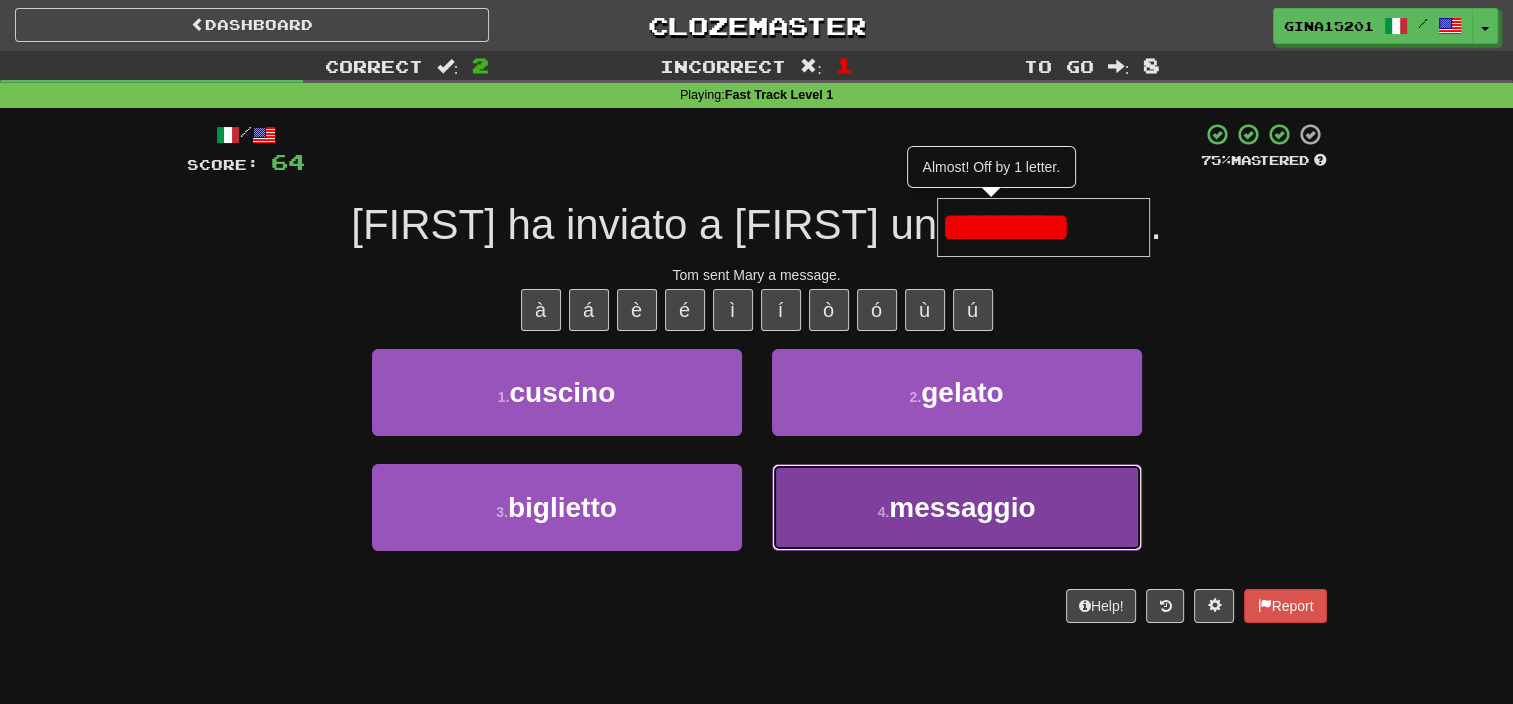 click on "4 .  messaggio" at bounding box center [957, 507] 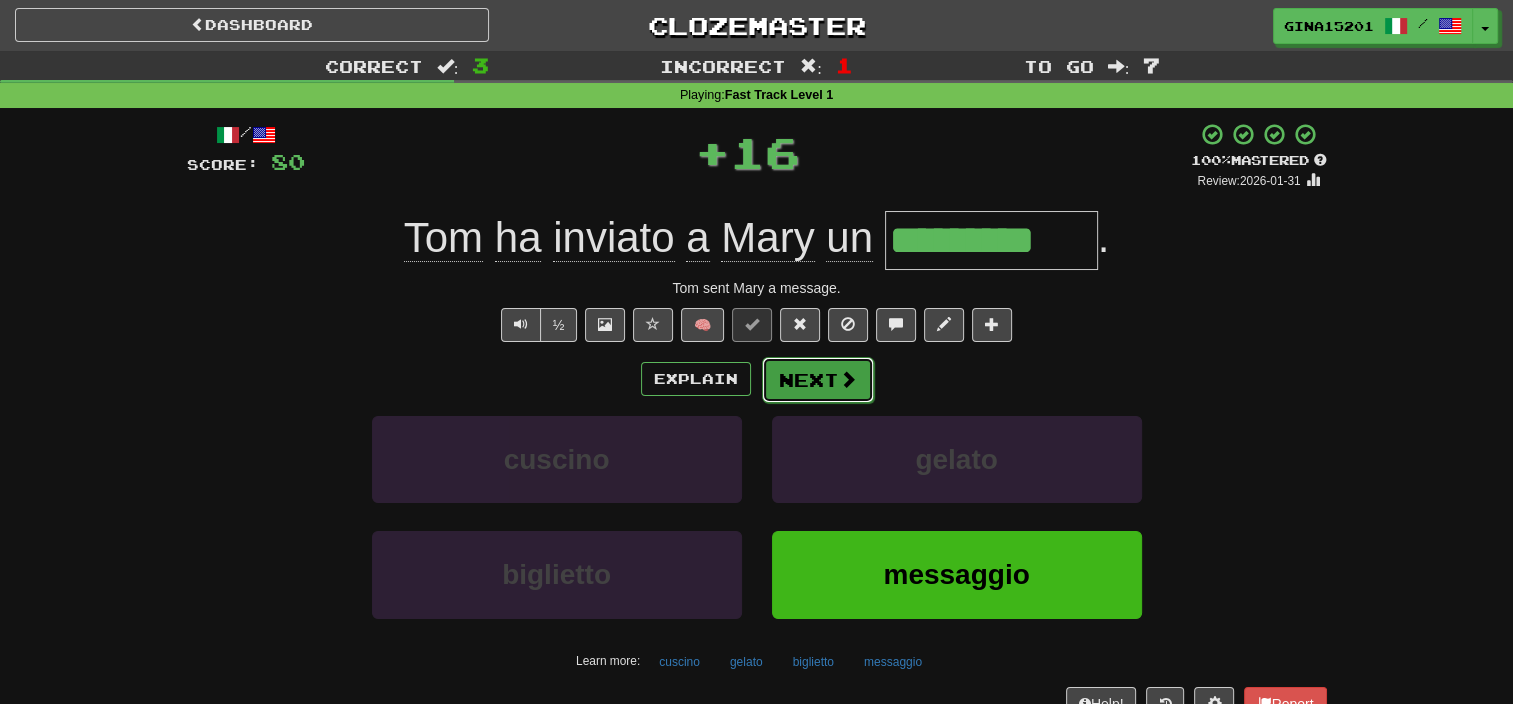 click on "Next" at bounding box center (818, 380) 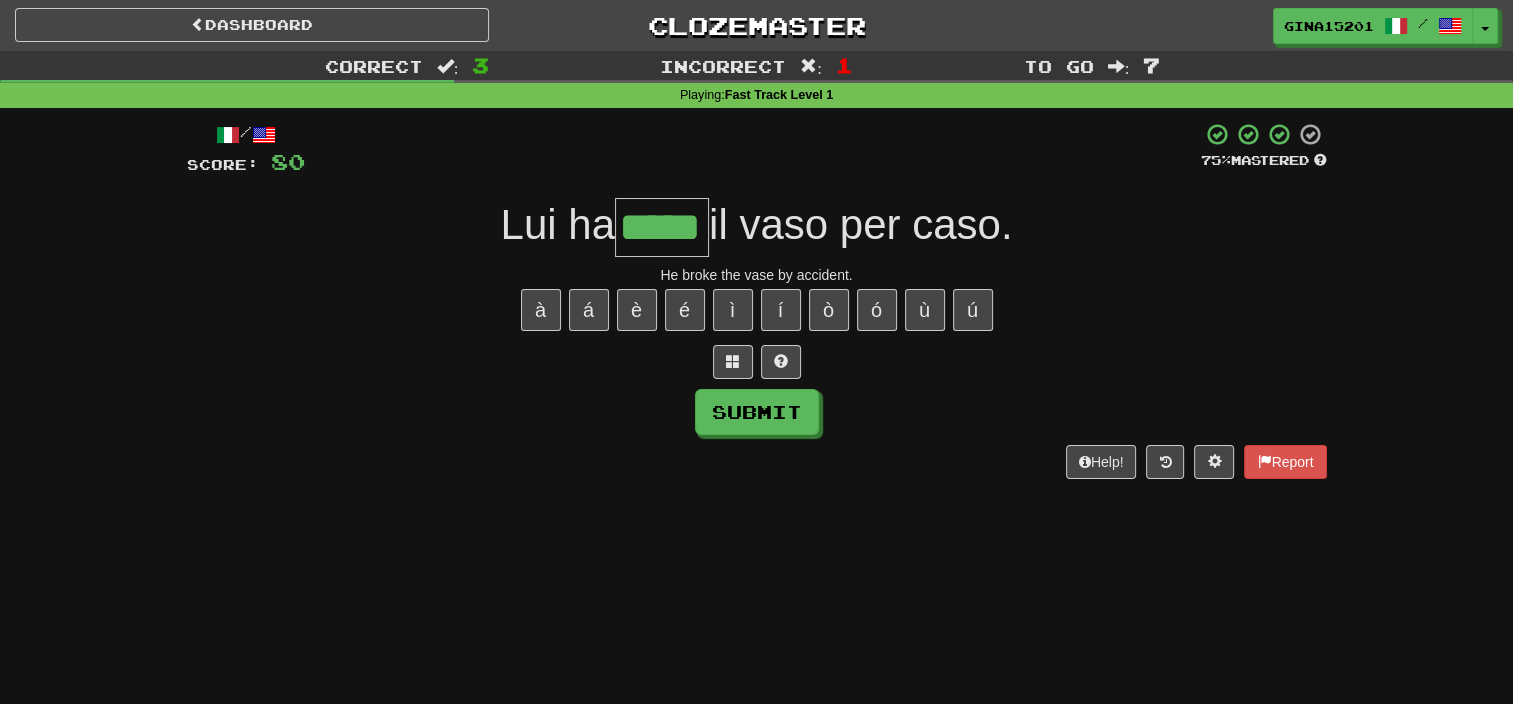 type on "*****" 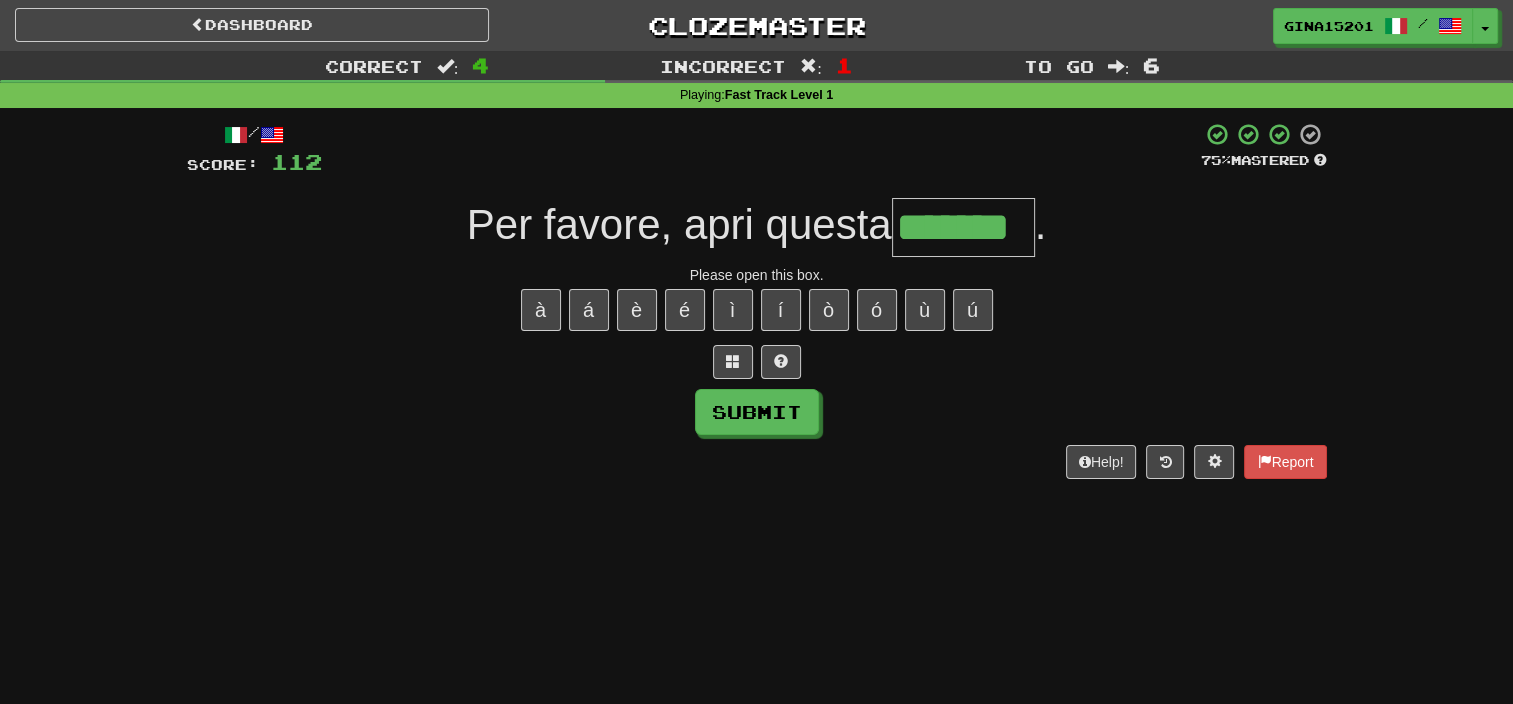 type on "*******" 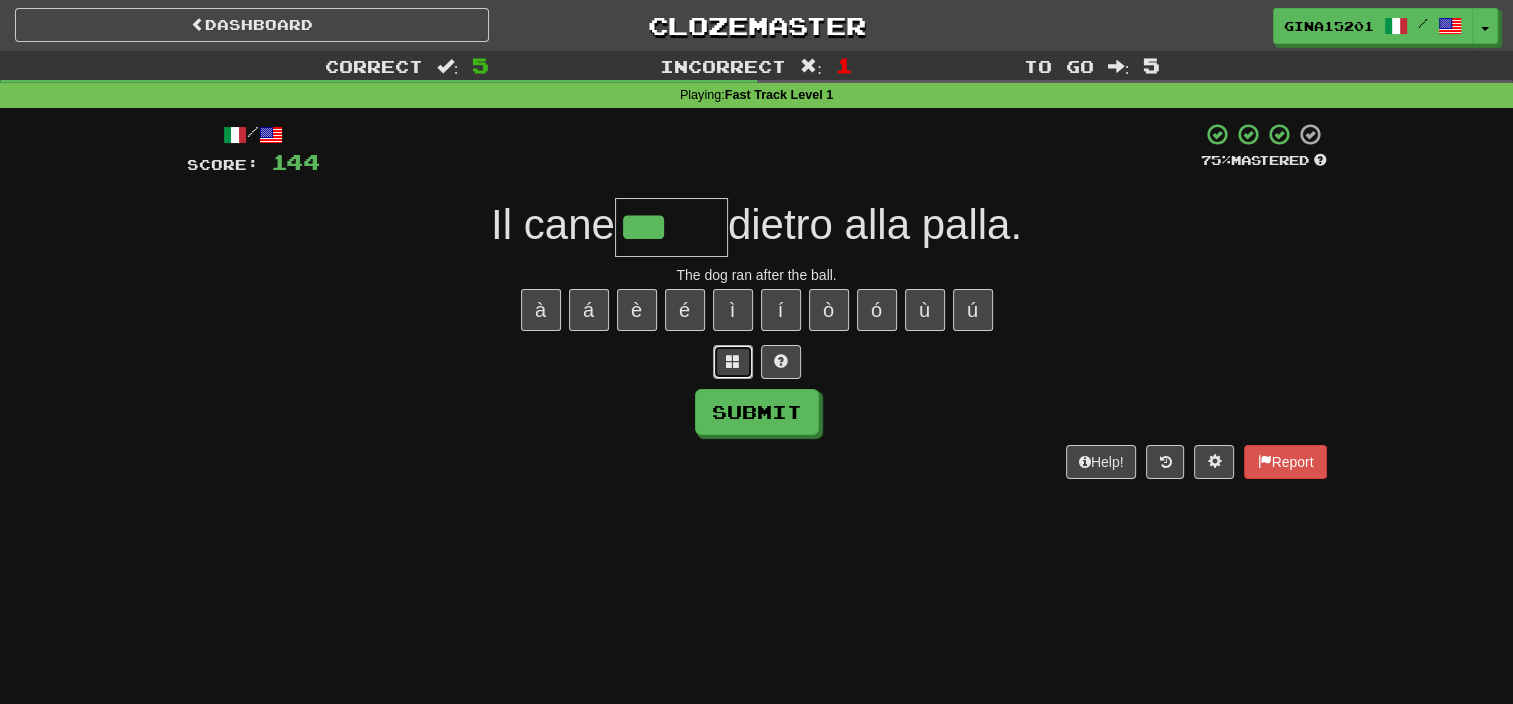 click at bounding box center [733, 362] 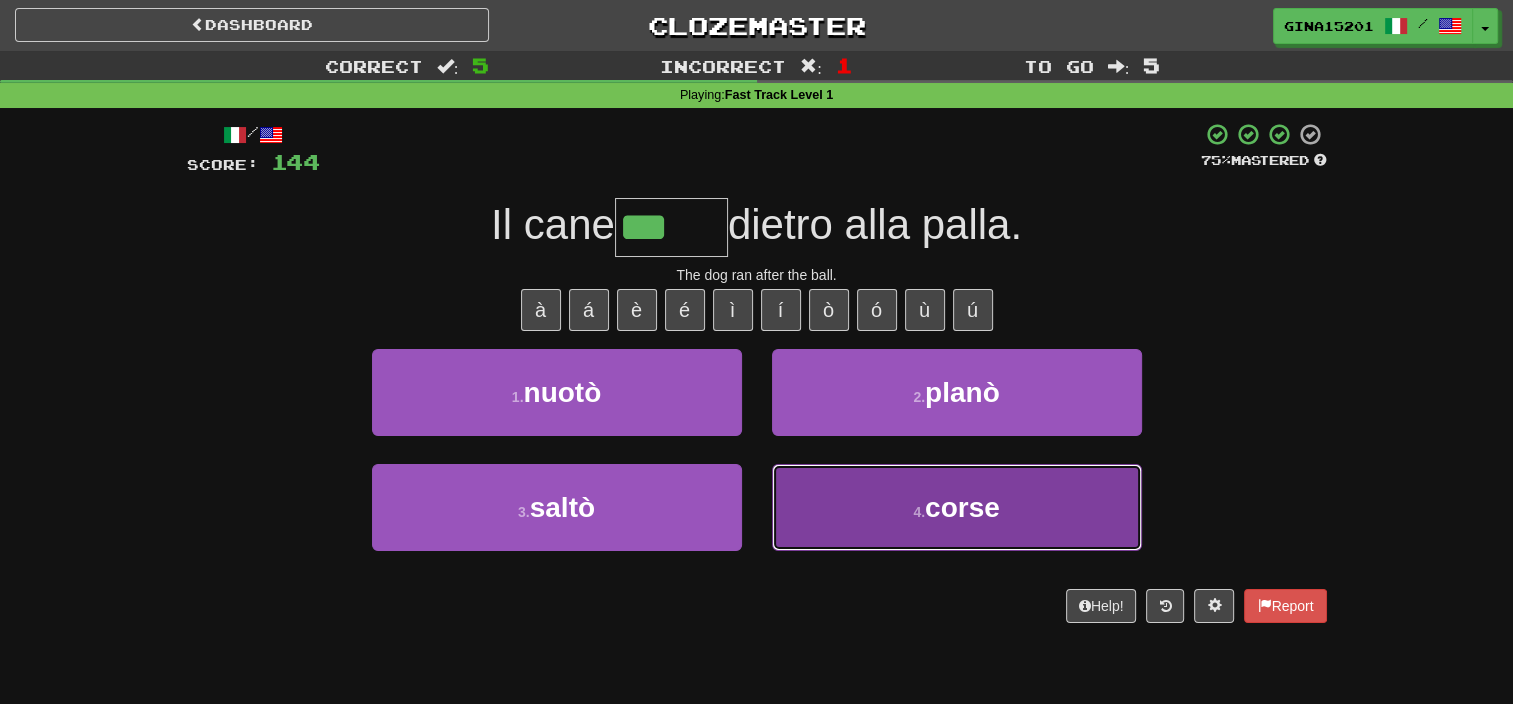 click on "4 .  corse" at bounding box center (957, 507) 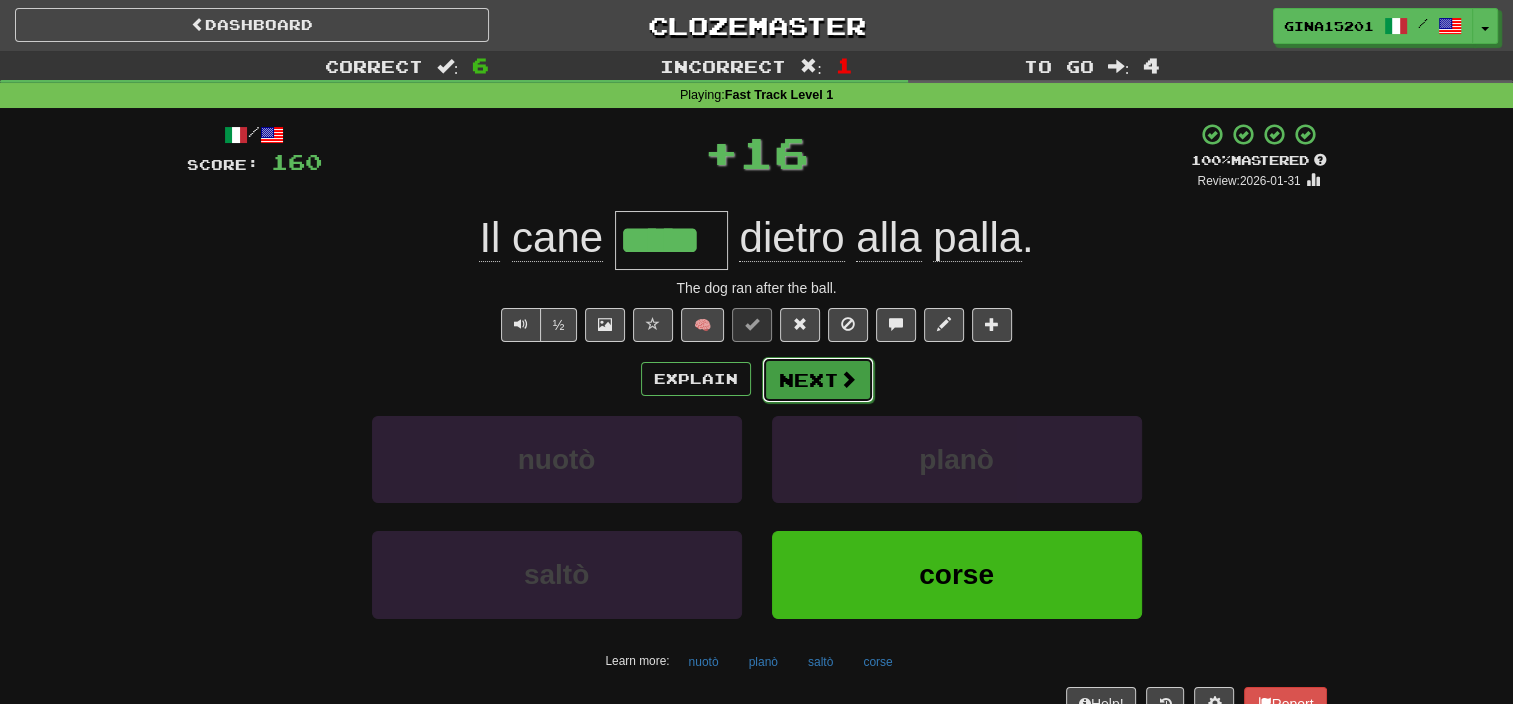 click on "Next" at bounding box center (818, 380) 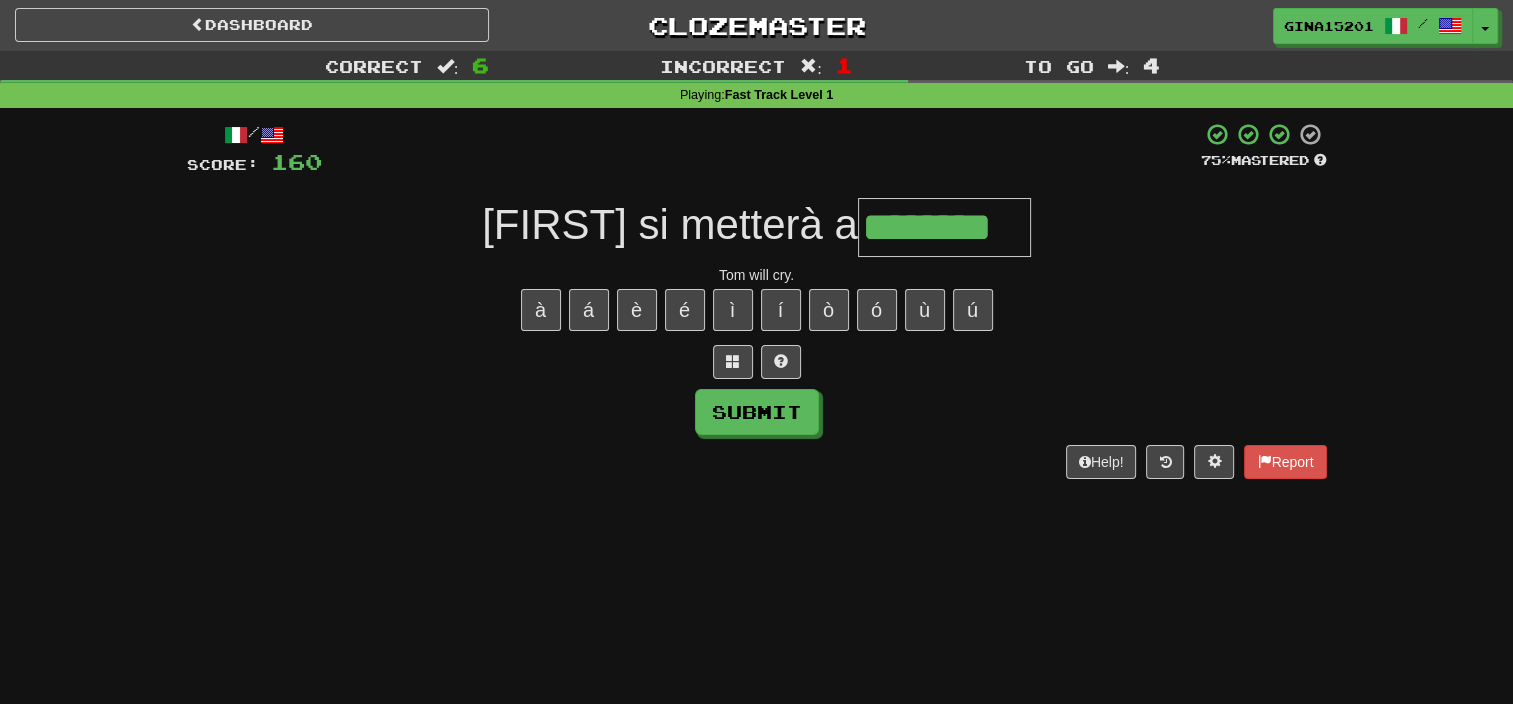 type on "********" 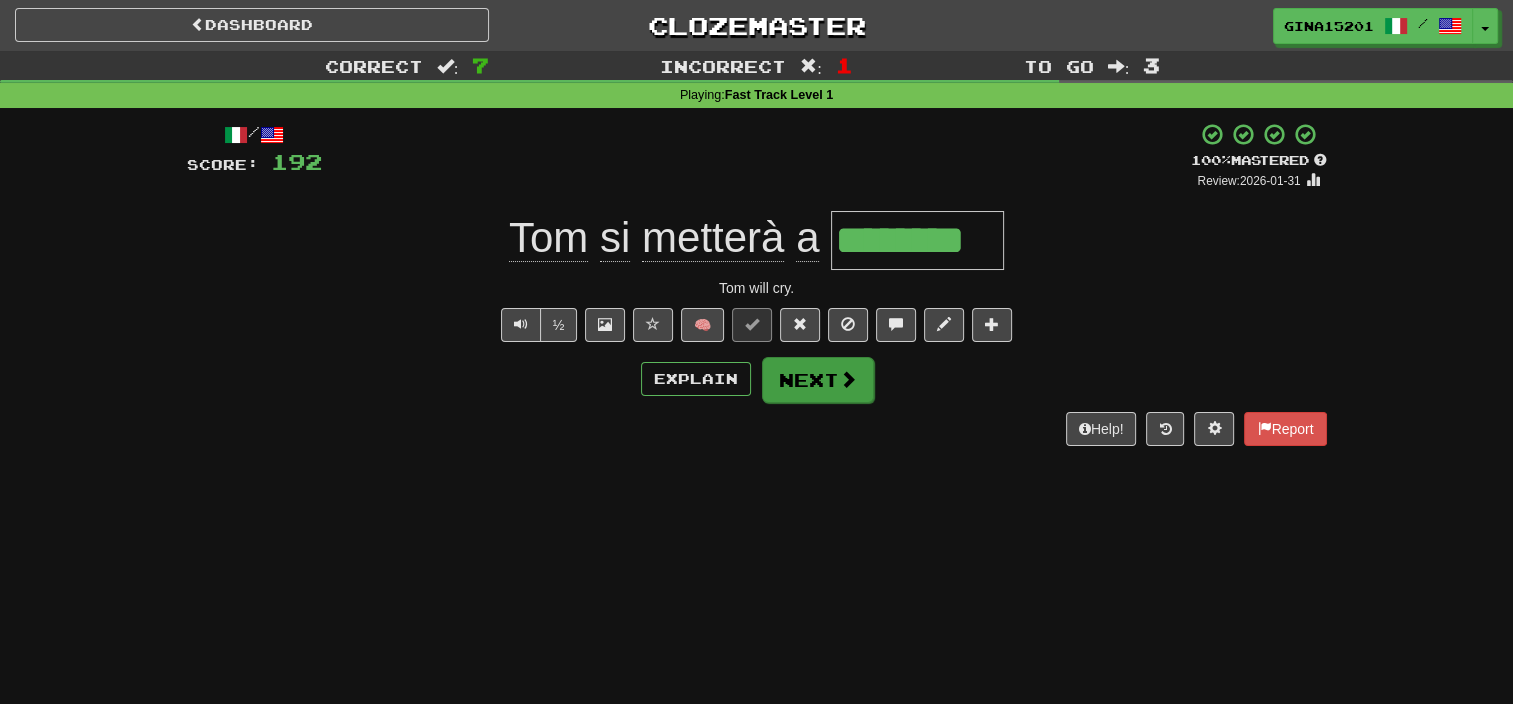 drag, startPoint x: 783, startPoint y: 351, endPoint x: 792, endPoint y: 370, distance: 21.023796 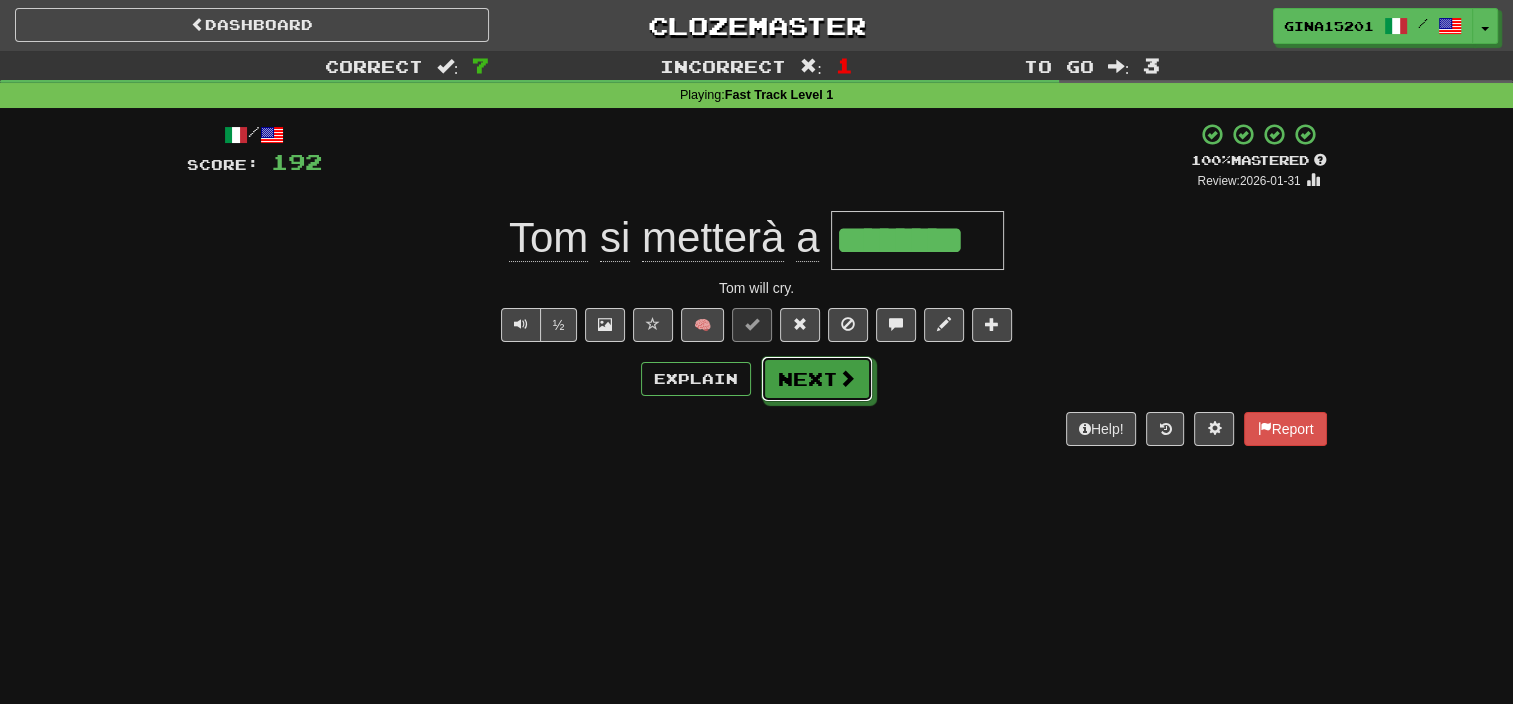 click on "Next" at bounding box center [817, 379] 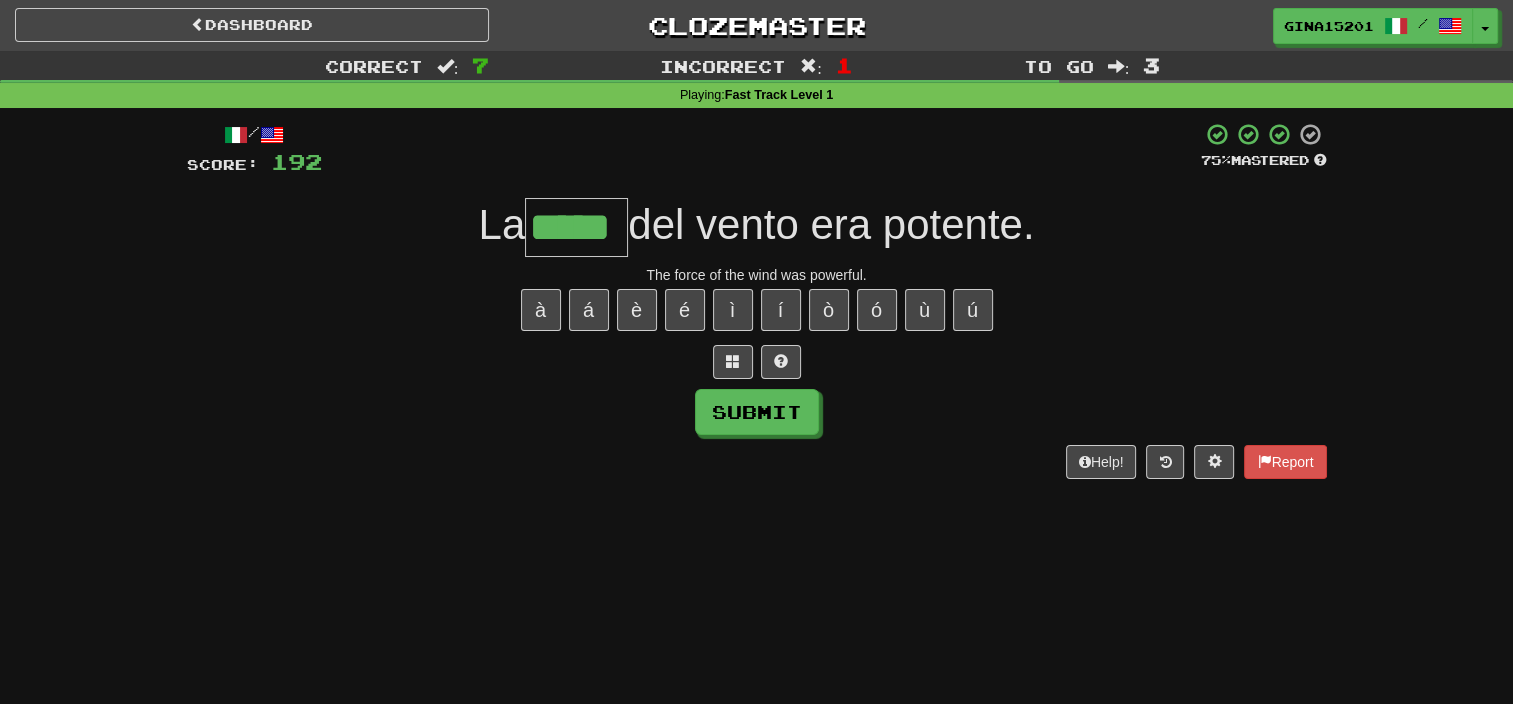 type on "*****" 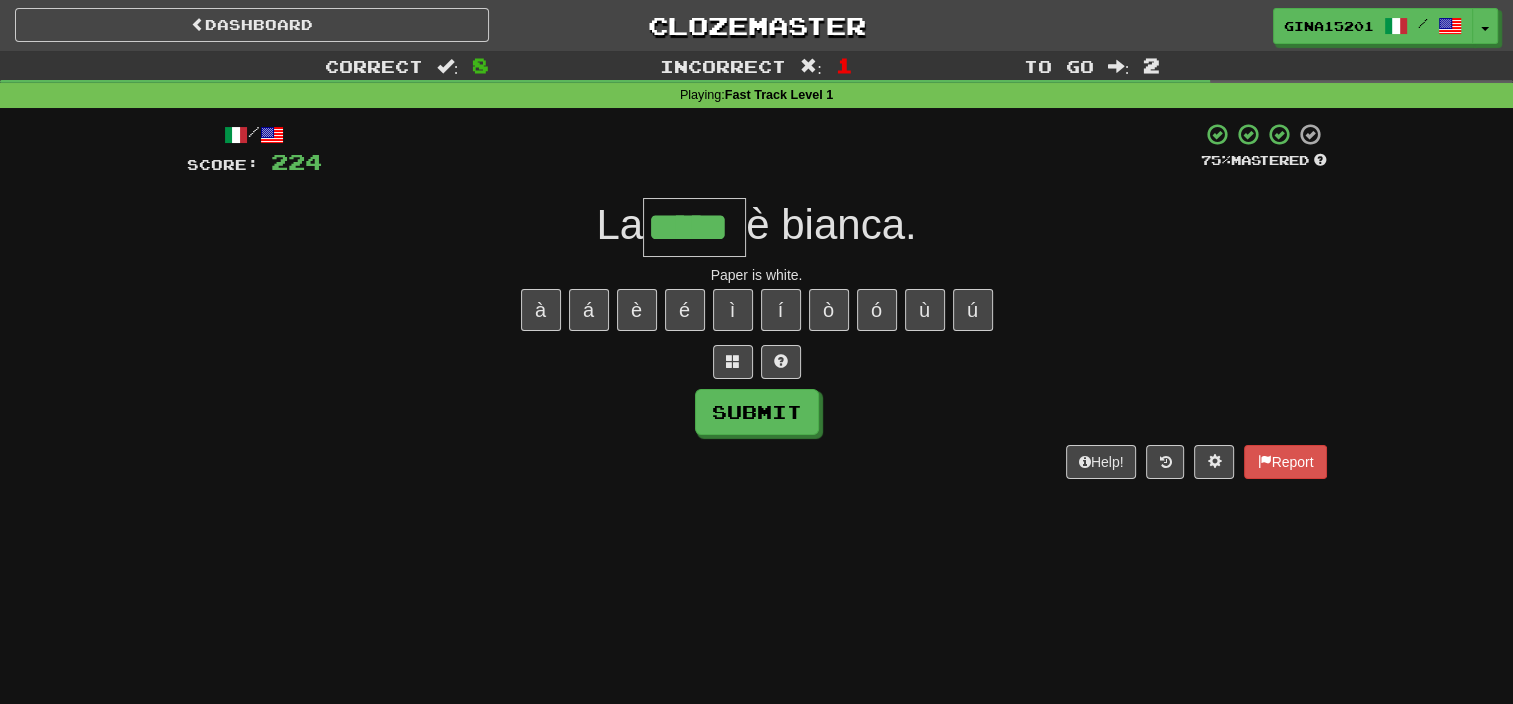 type on "*****" 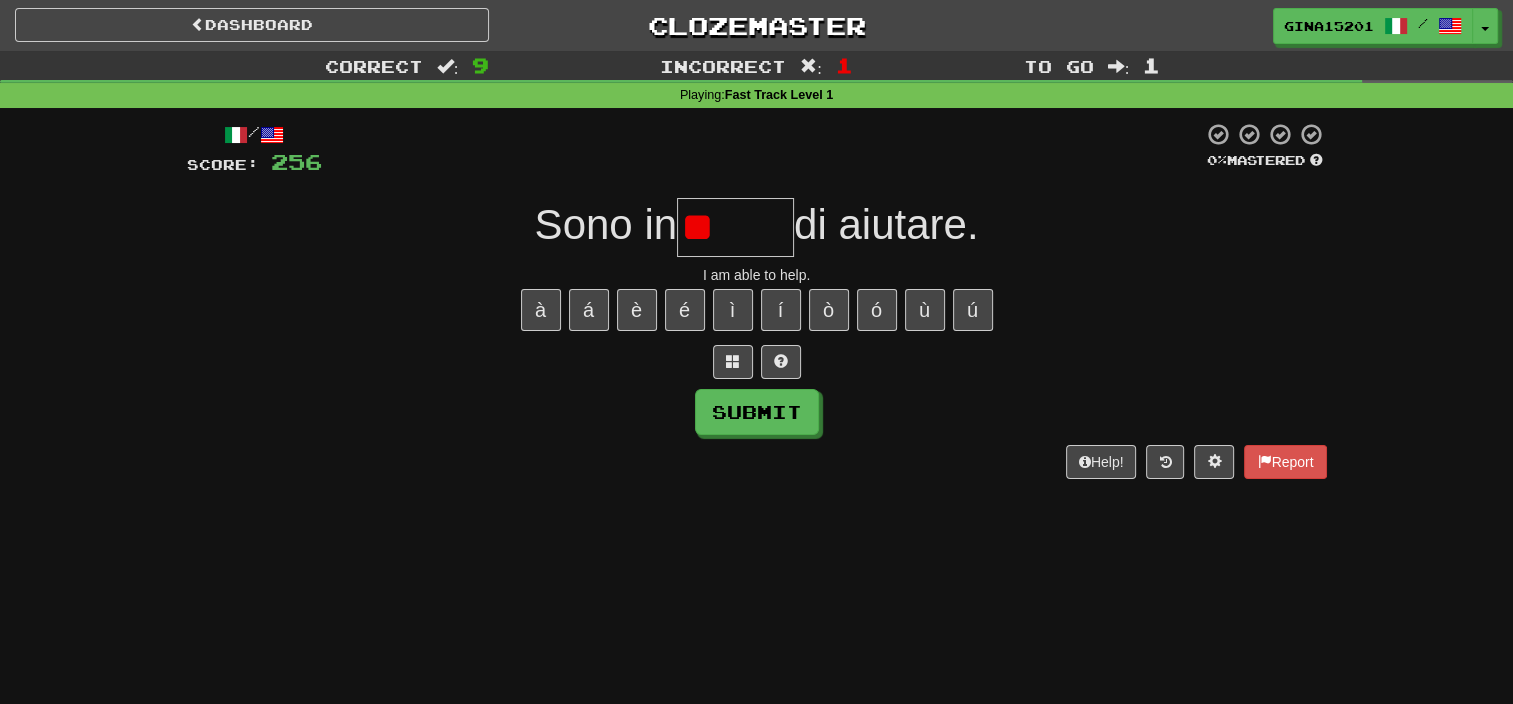 type on "*" 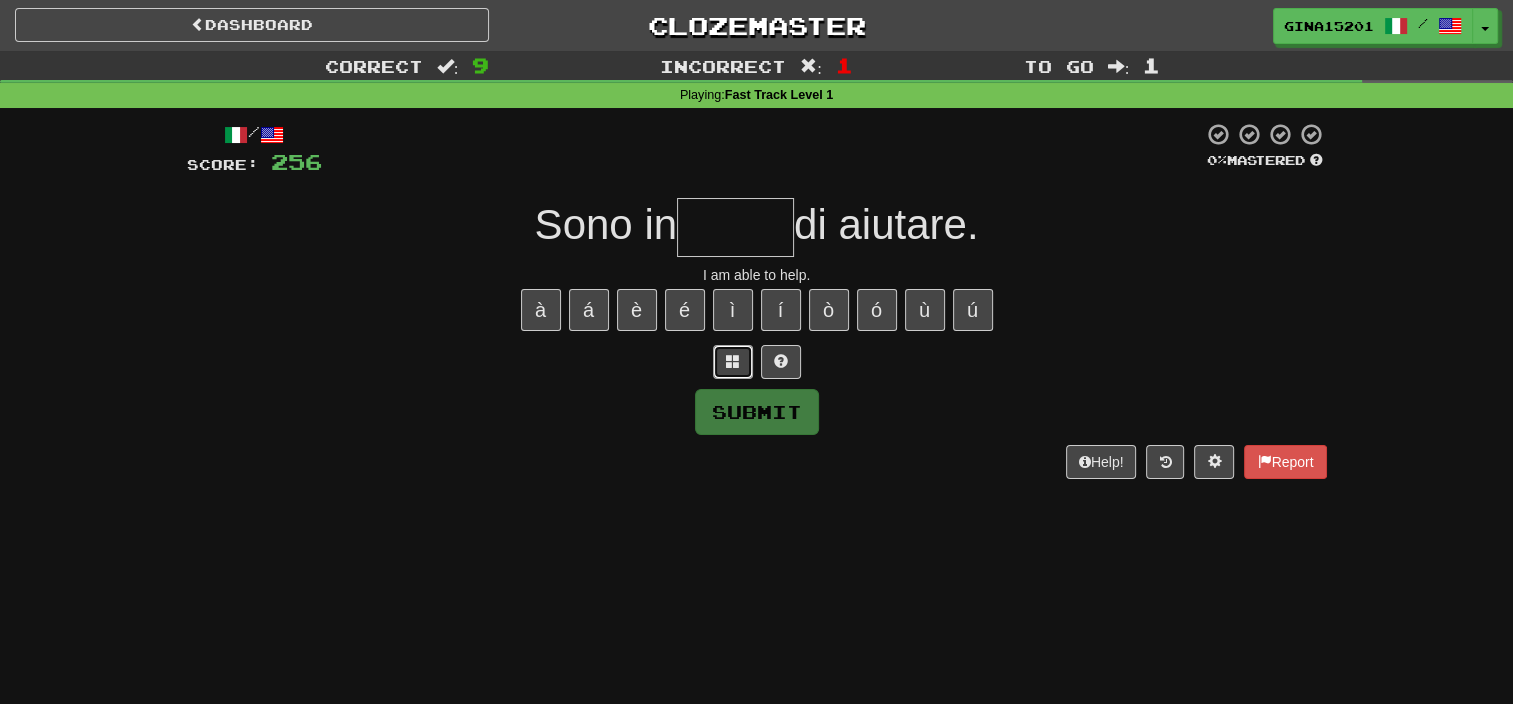 click at bounding box center (733, 362) 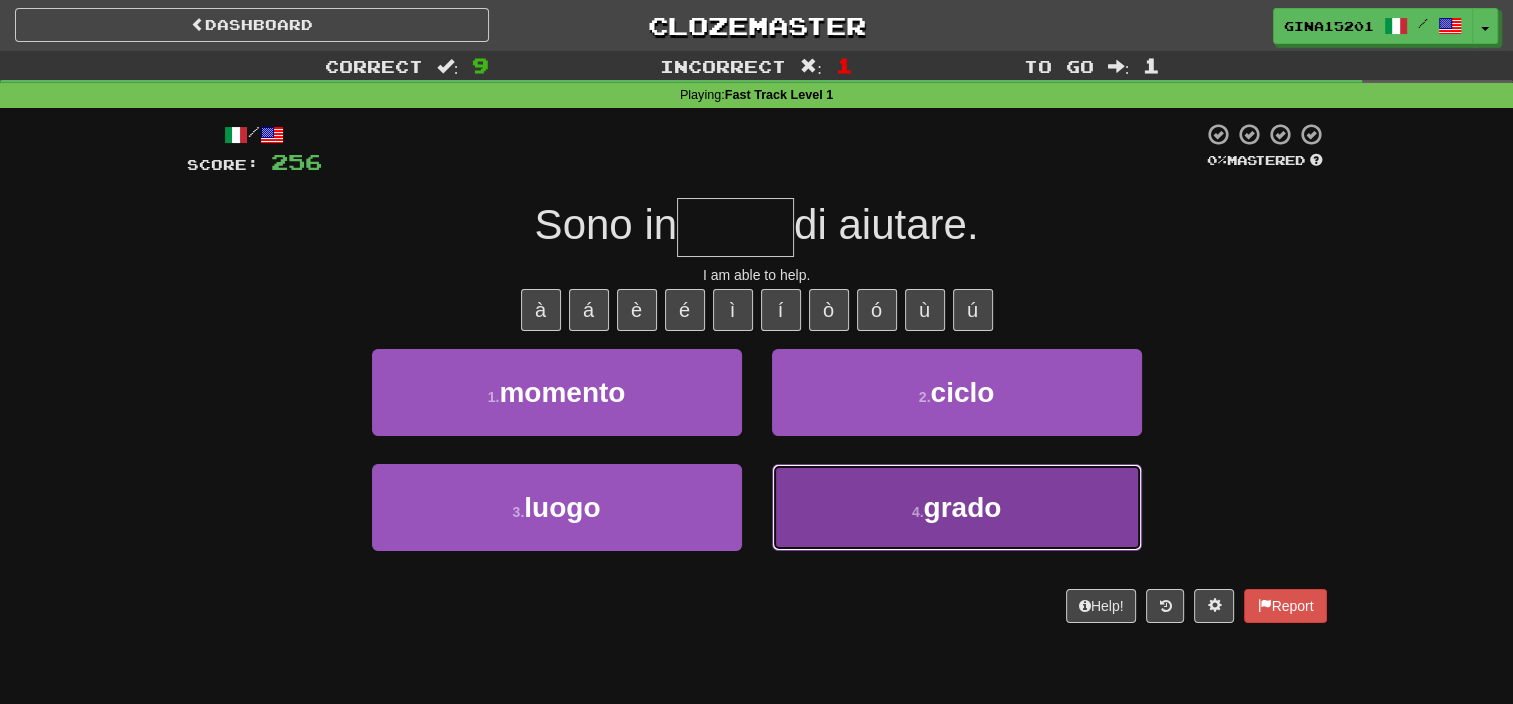 click on "4 .  grado" at bounding box center (957, 507) 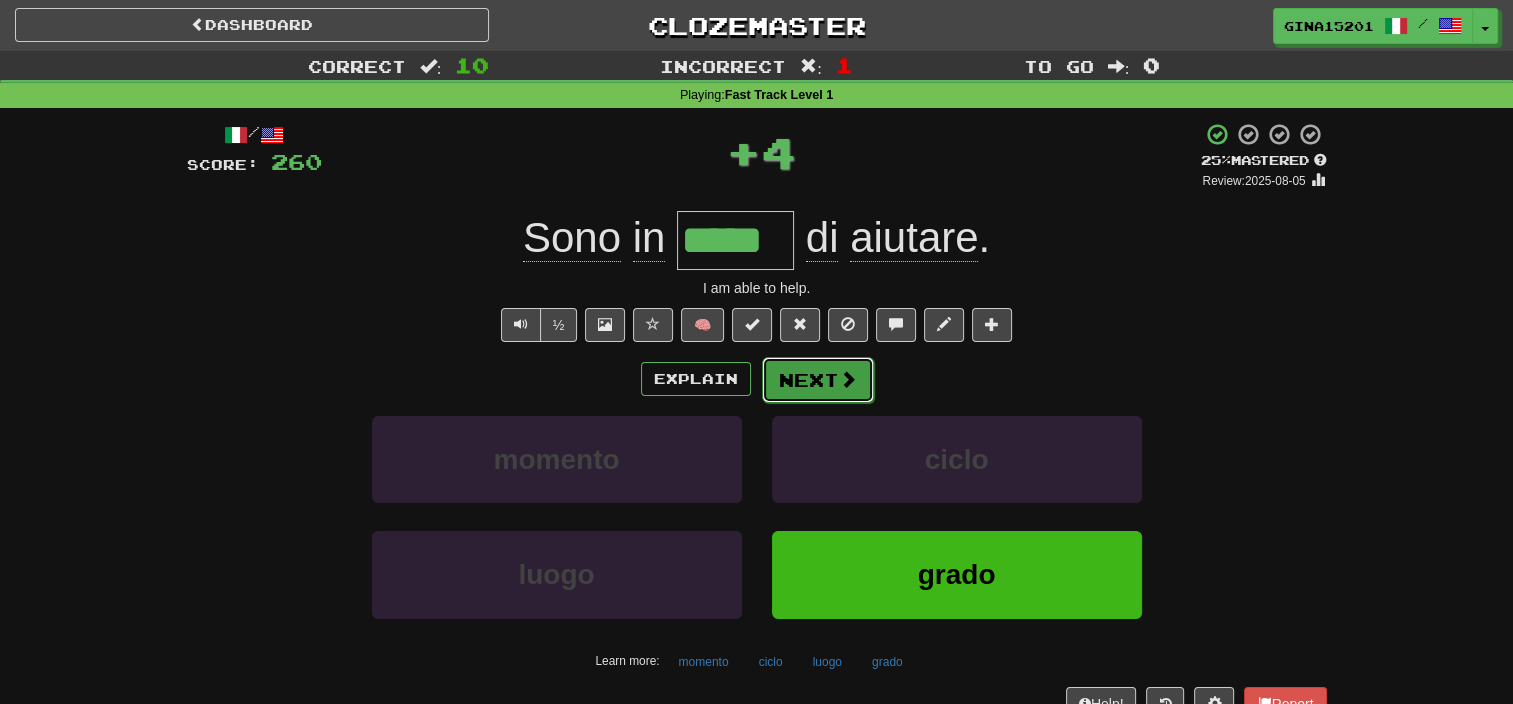 click on "Next" at bounding box center (818, 380) 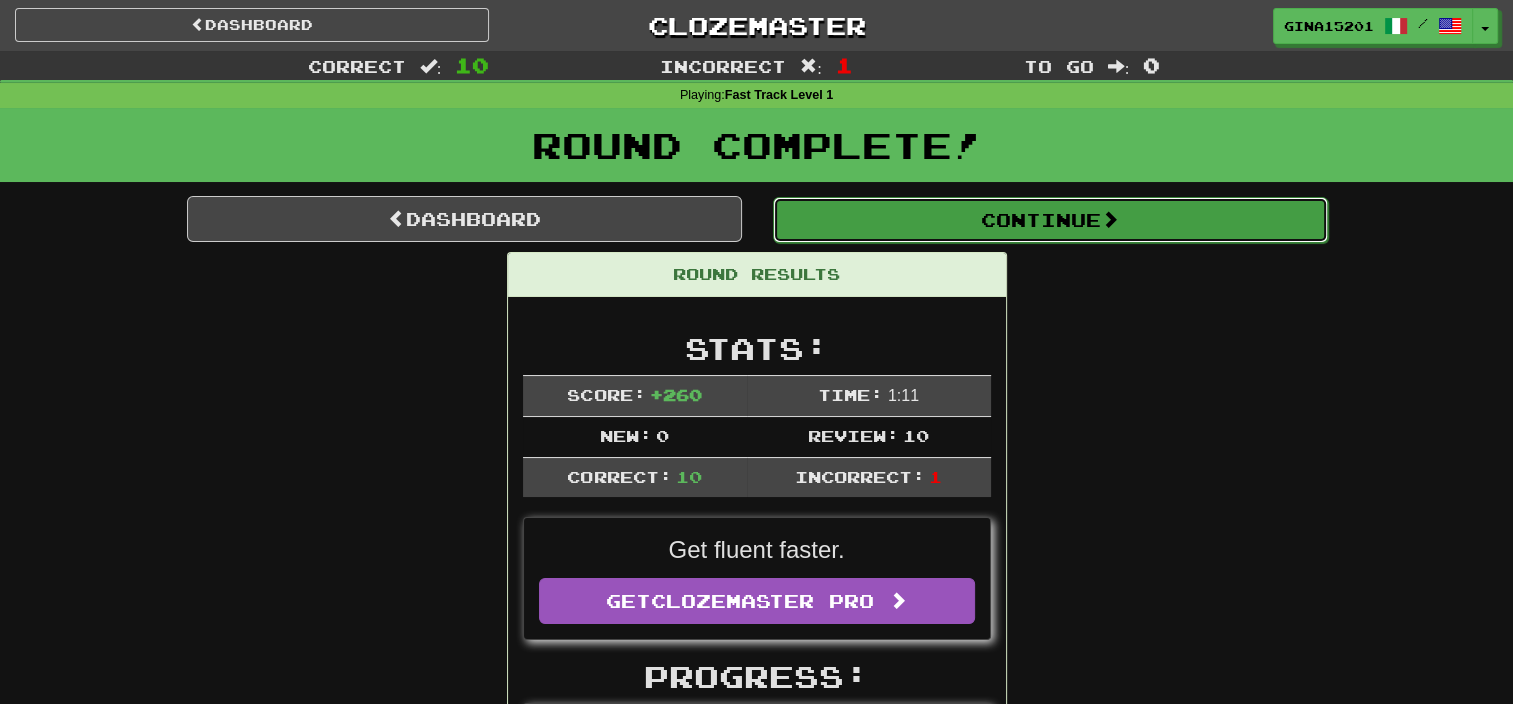 click on "Continue" at bounding box center (1050, 220) 